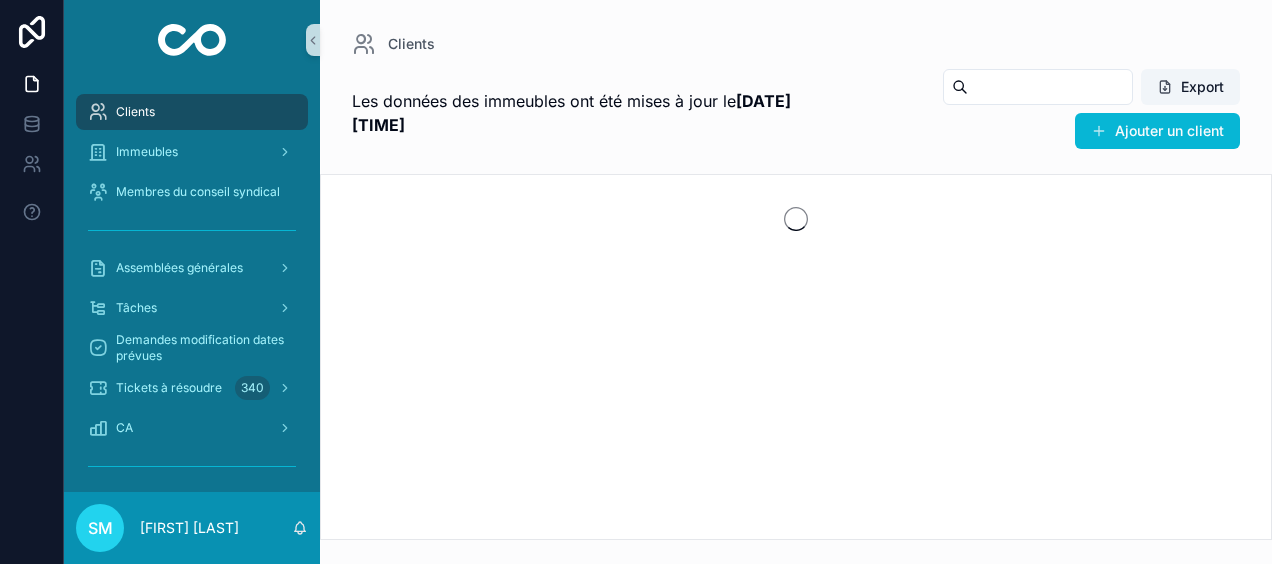 scroll, scrollTop: 0, scrollLeft: 0, axis: both 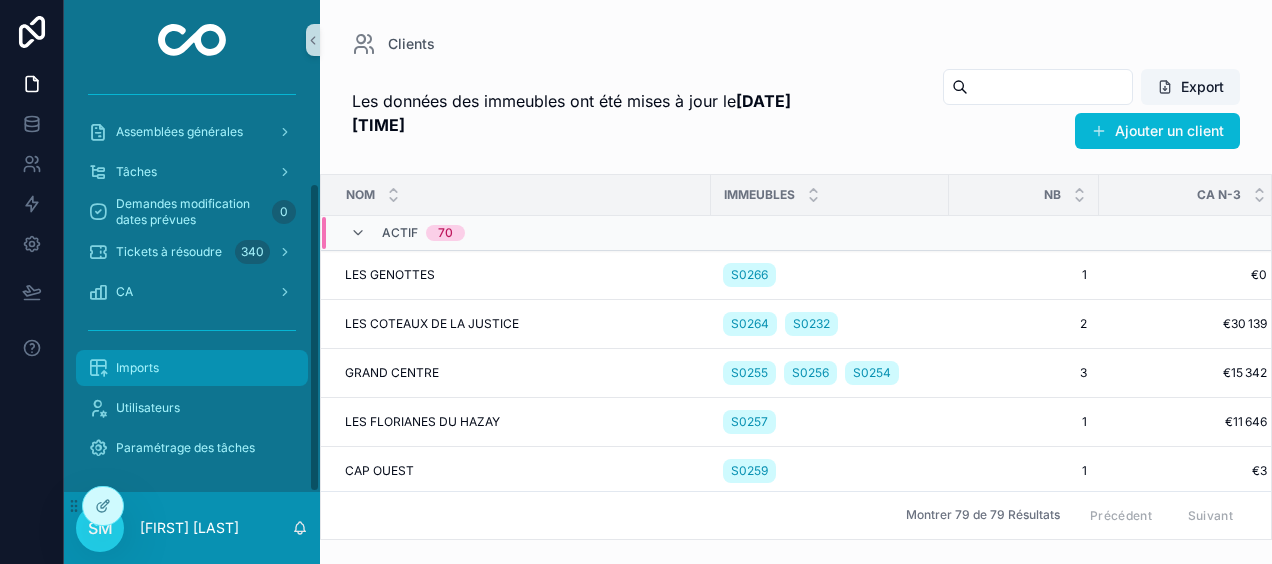 click on "Imports" at bounding box center [192, 368] 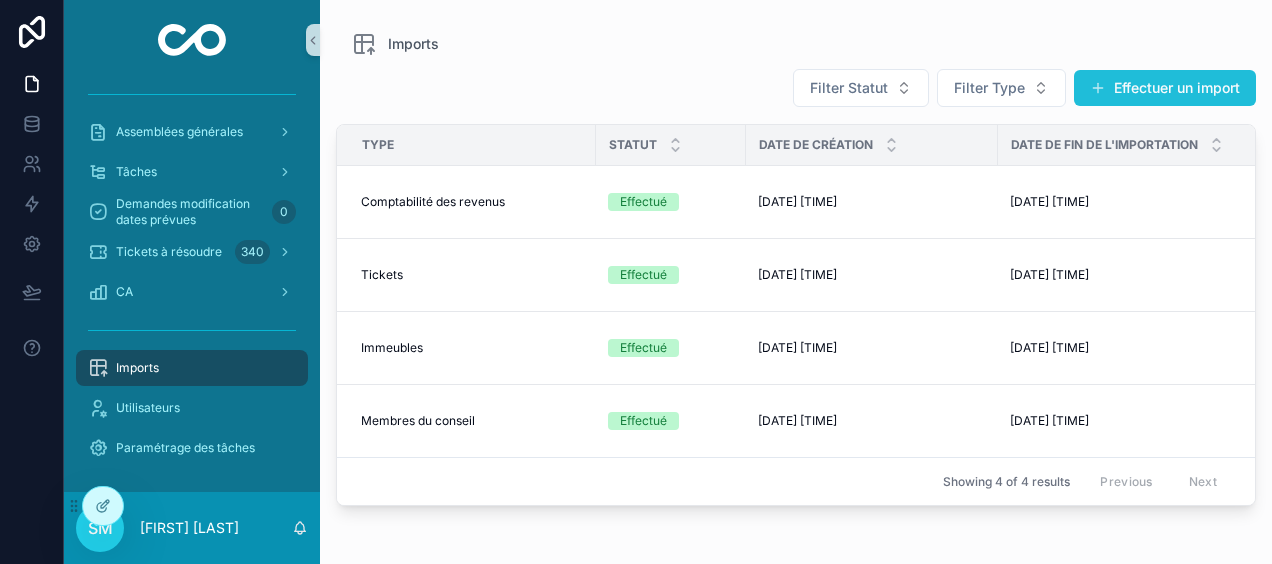 click on "Effectuer un import" at bounding box center (1165, 88) 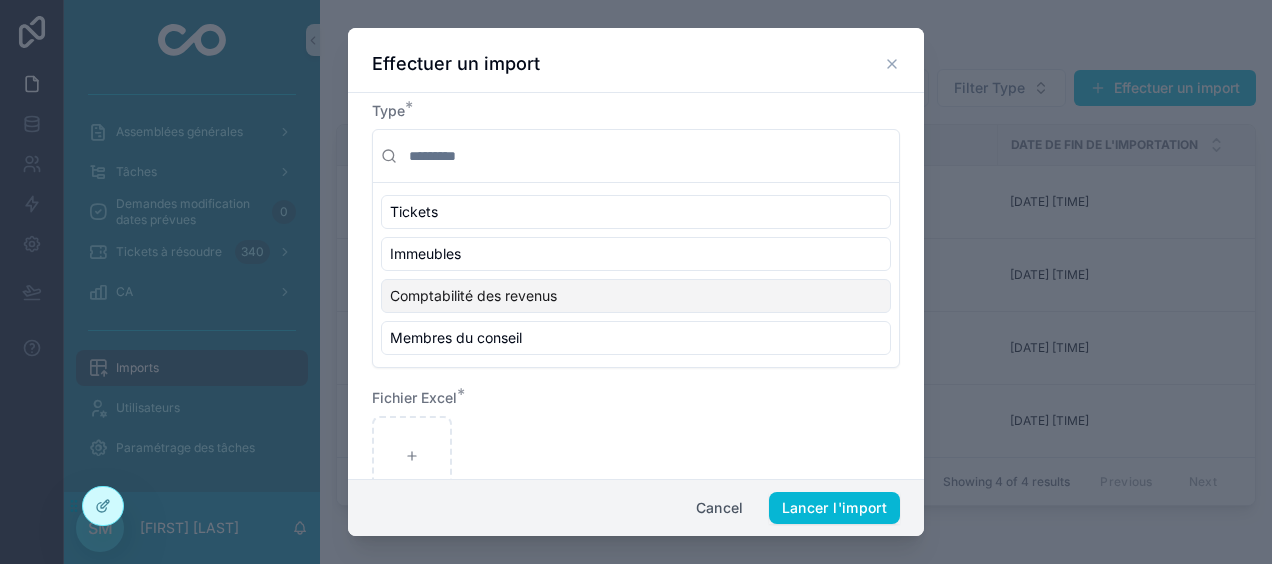 click on "Comptabilité des revenus" at bounding box center (473, 296) 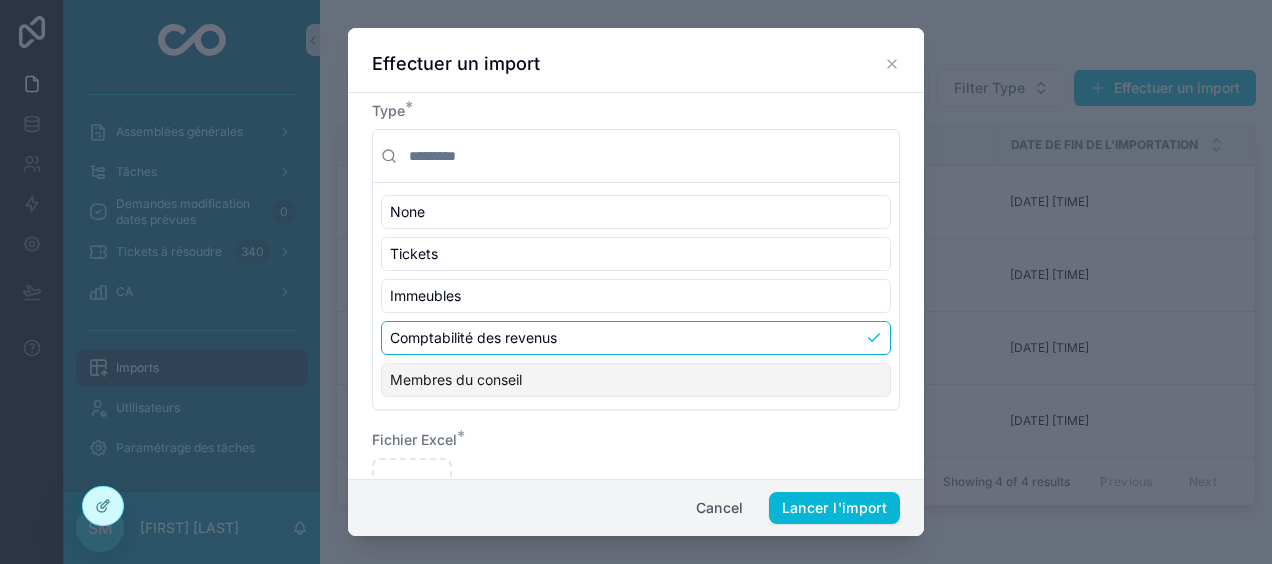 scroll, scrollTop: 89, scrollLeft: 0, axis: vertical 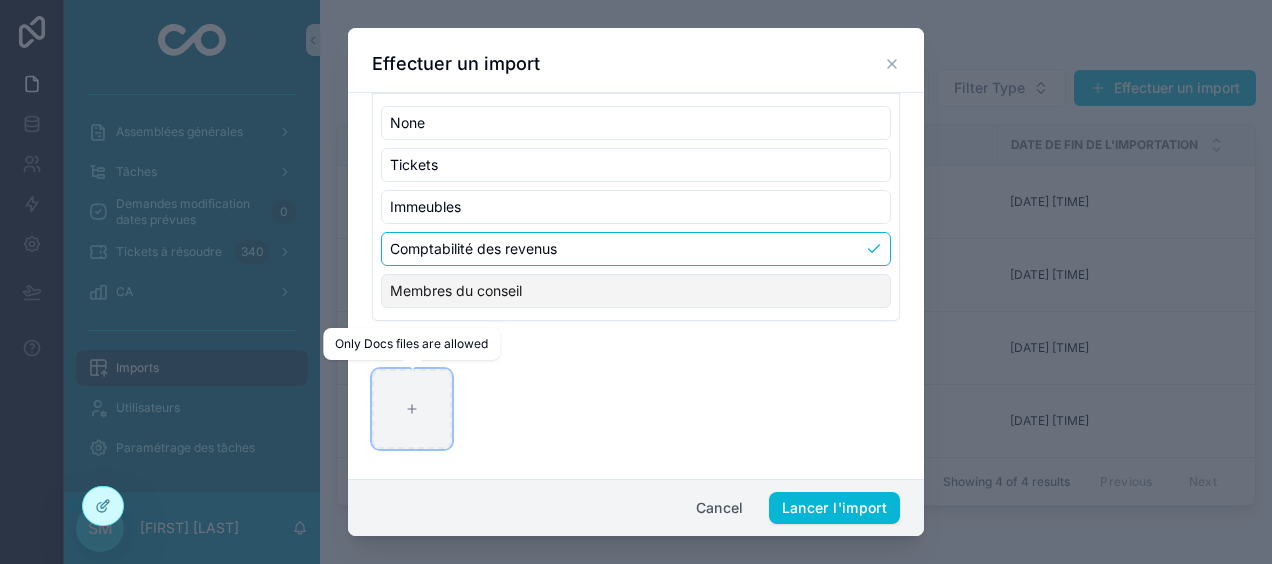 click at bounding box center [412, 409] 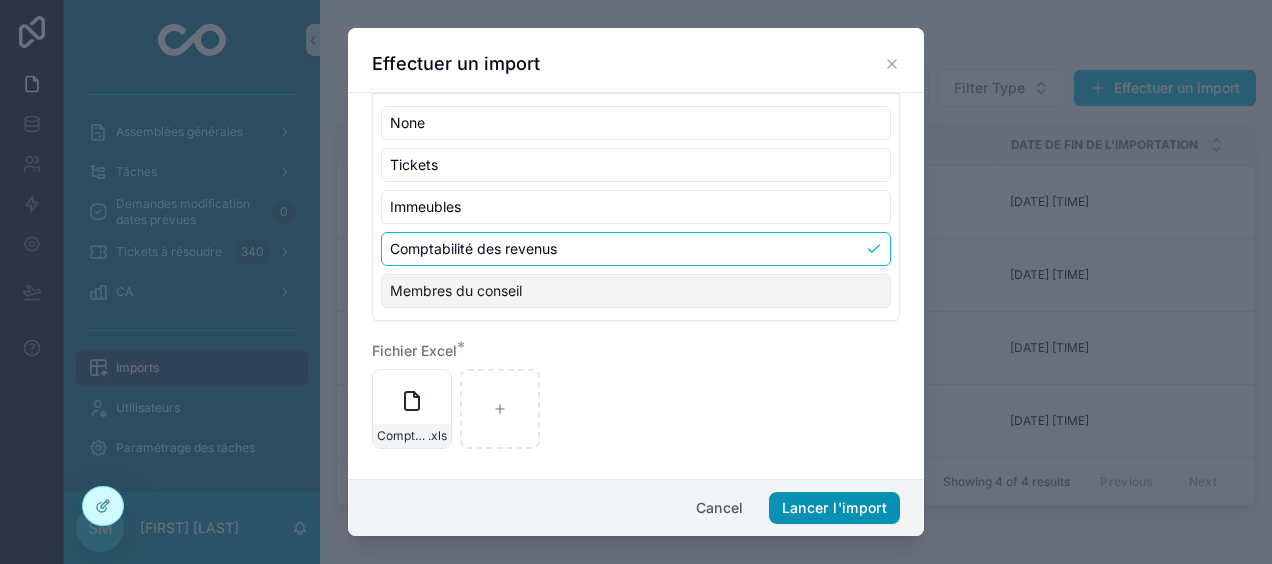 click on "Lancer l'import" at bounding box center (834, 508) 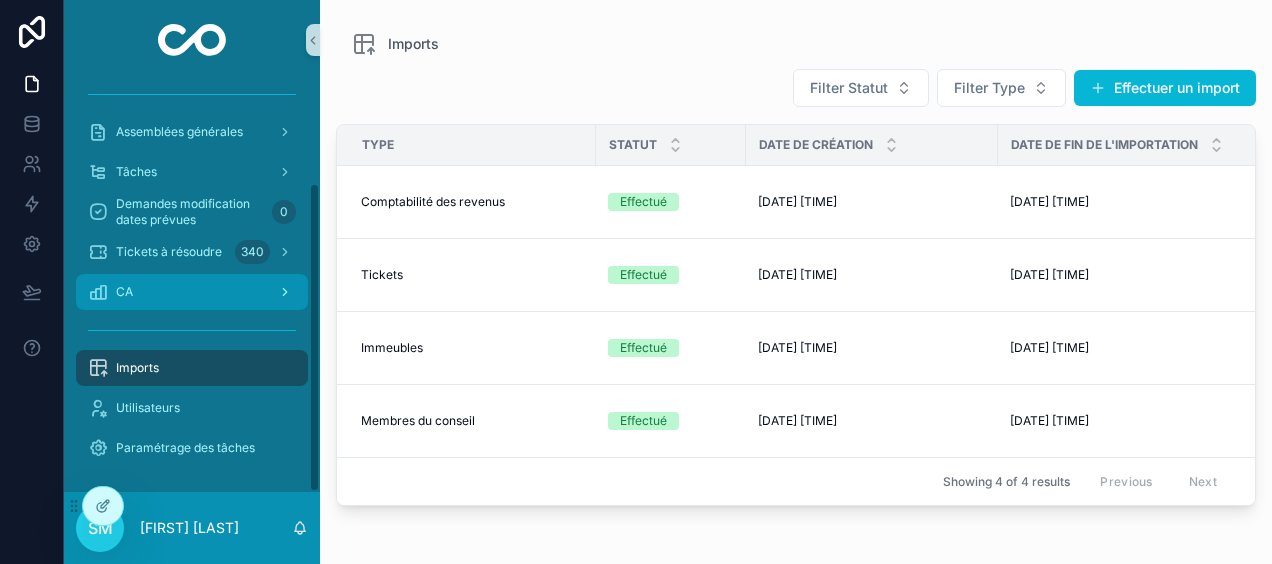 click at bounding box center [98, 292] 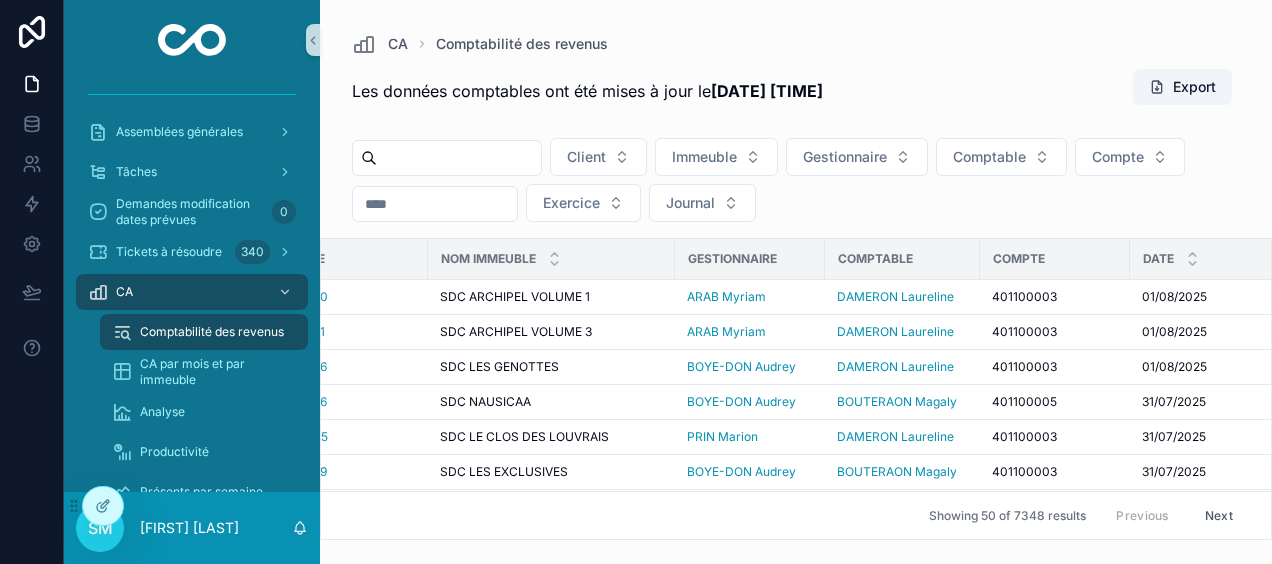 scroll, scrollTop: 0, scrollLeft: 653, axis: horizontal 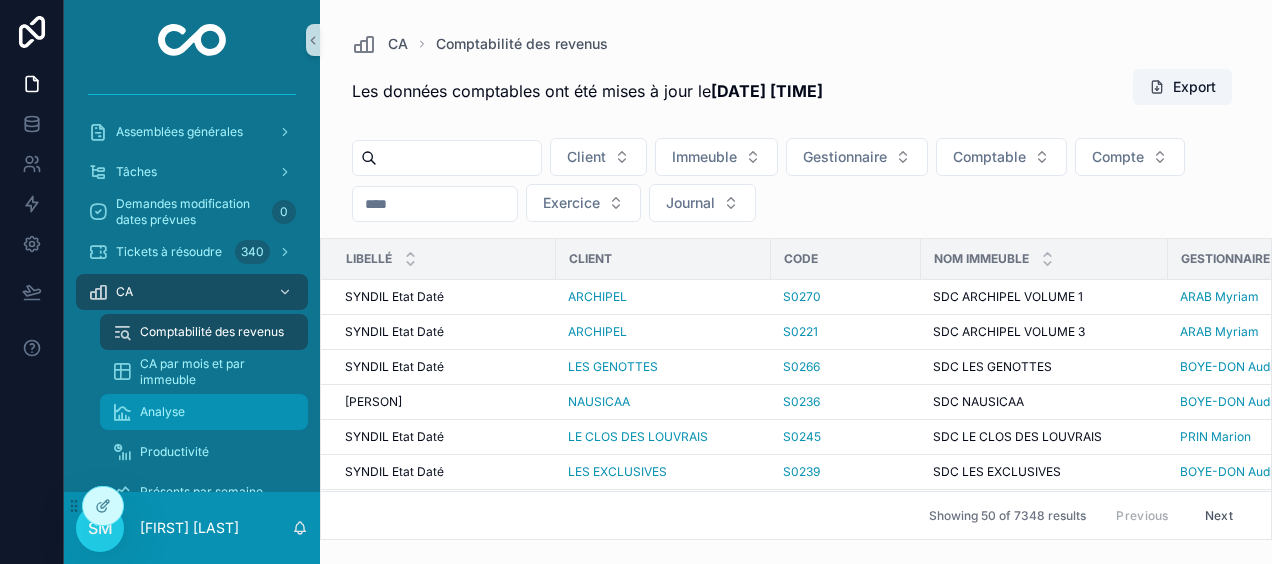 click on "Analyse" at bounding box center [162, 412] 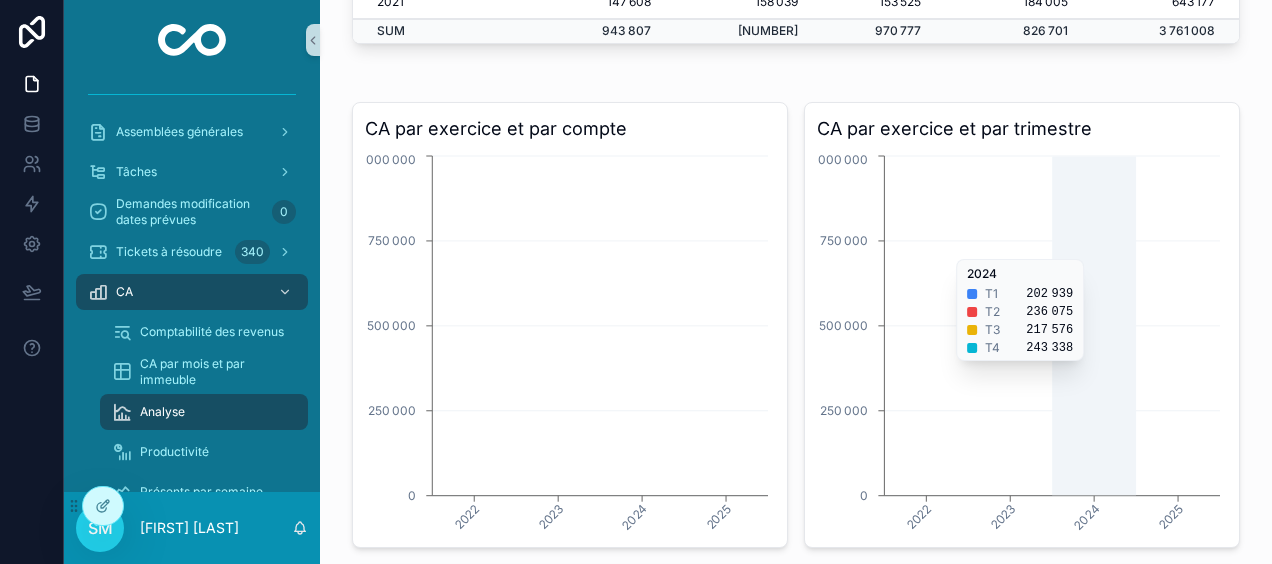 scroll, scrollTop: 446, scrollLeft: 0, axis: vertical 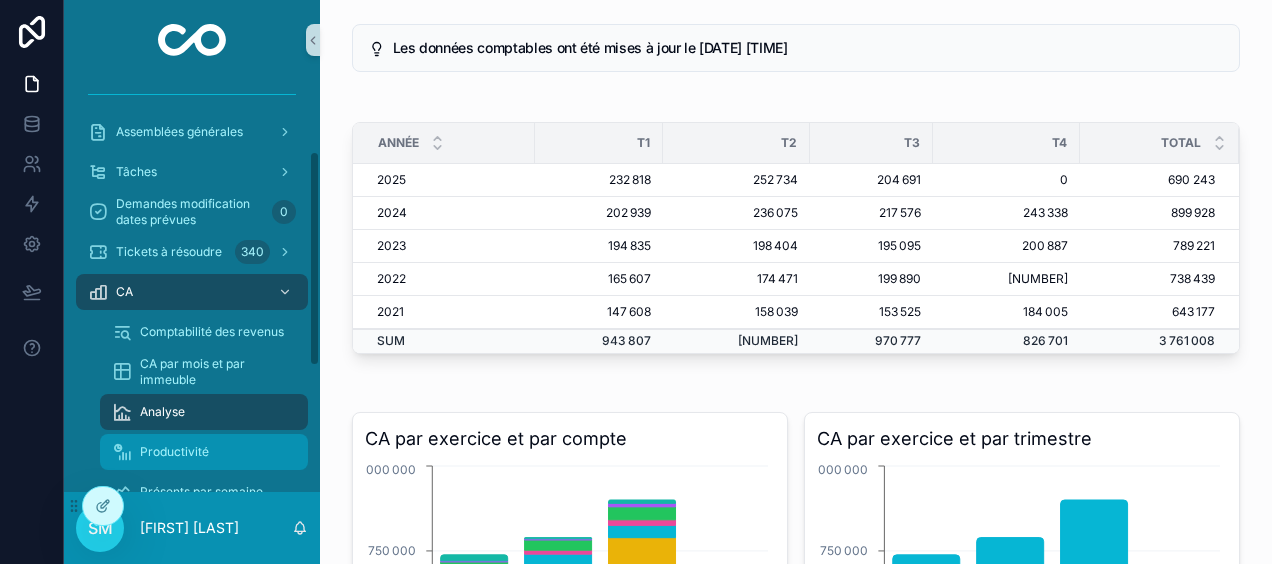 click on "Productivité" at bounding box center (204, 452) 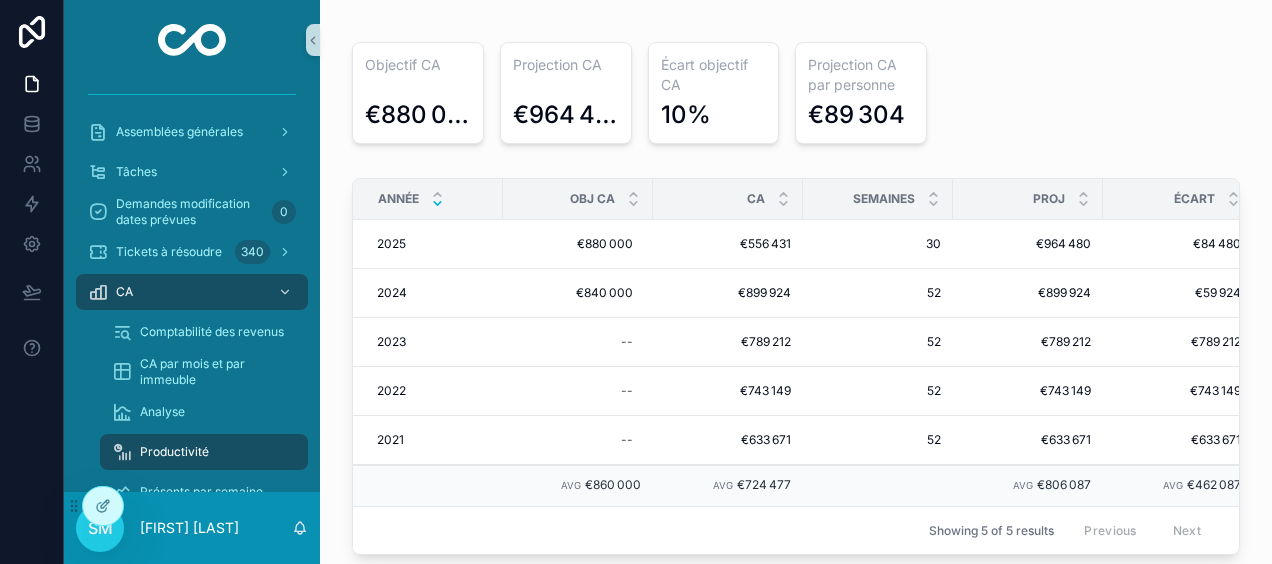 scroll, scrollTop: 0, scrollLeft: 40, axis: horizontal 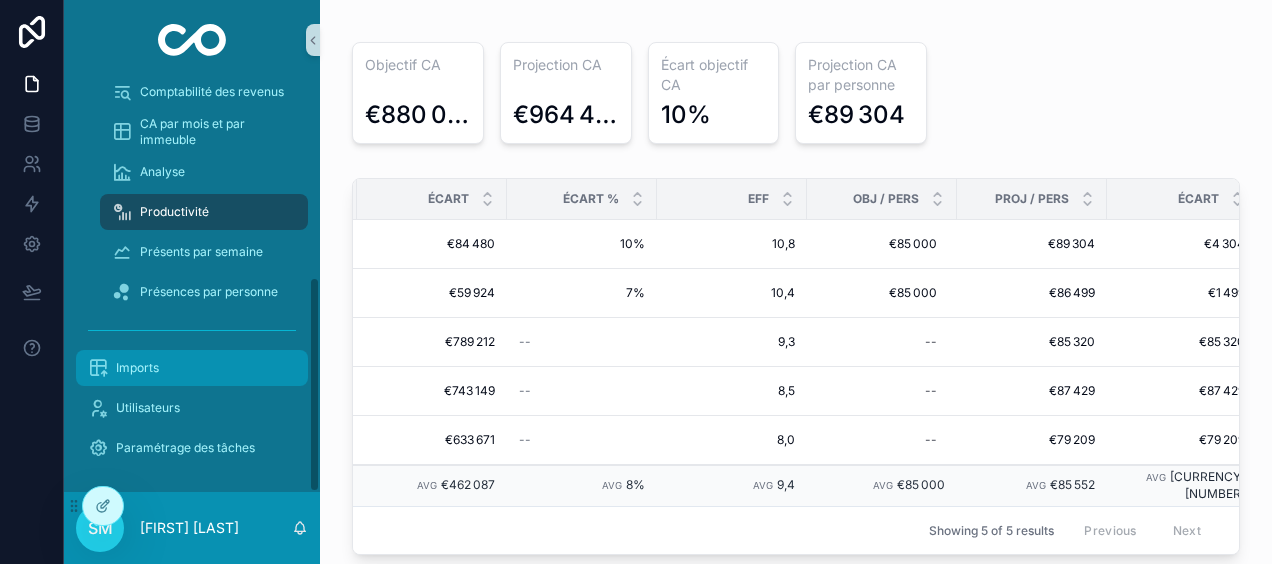 click on "Imports" at bounding box center (192, 368) 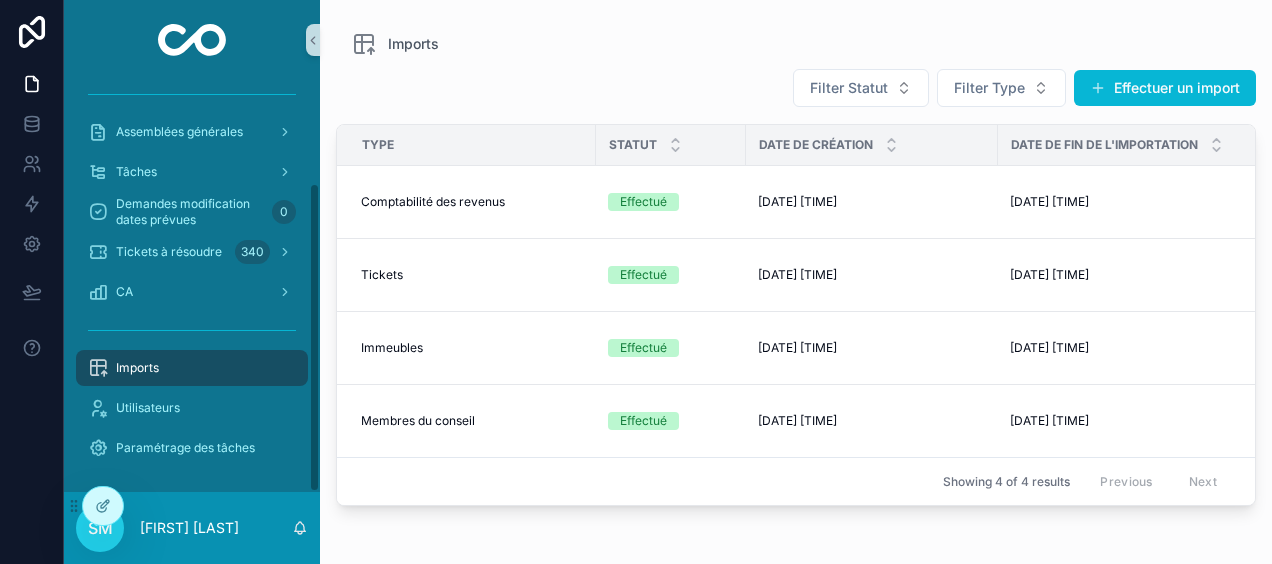 scroll, scrollTop: 136, scrollLeft: 0, axis: vertical 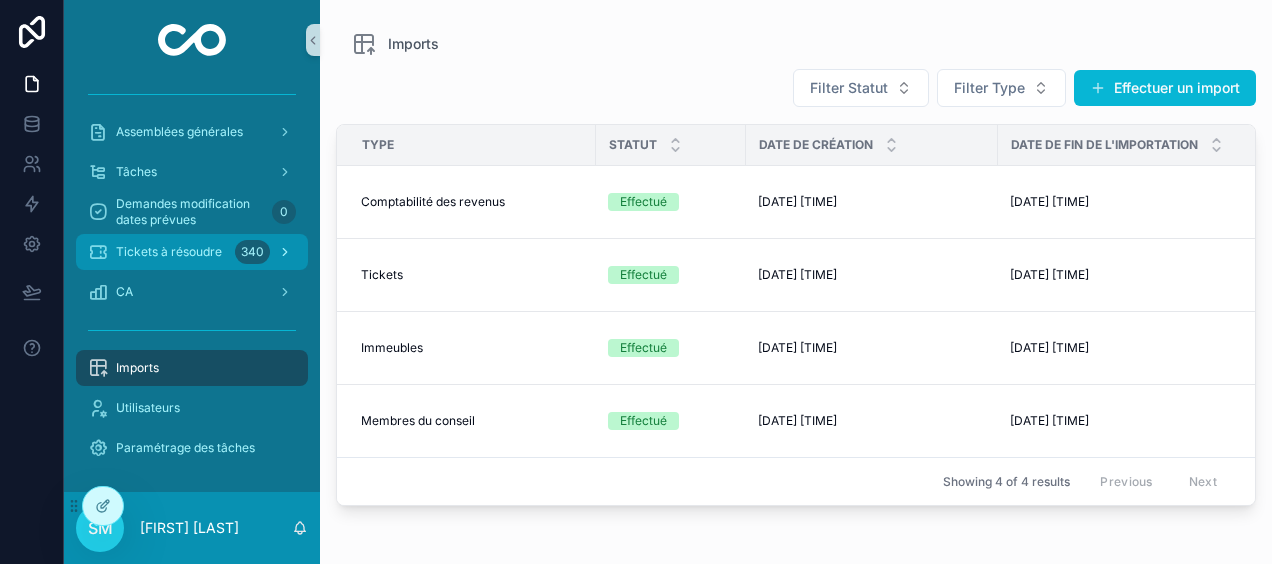 click on "Tickets à résoudre" at bounding box center (169, 252) 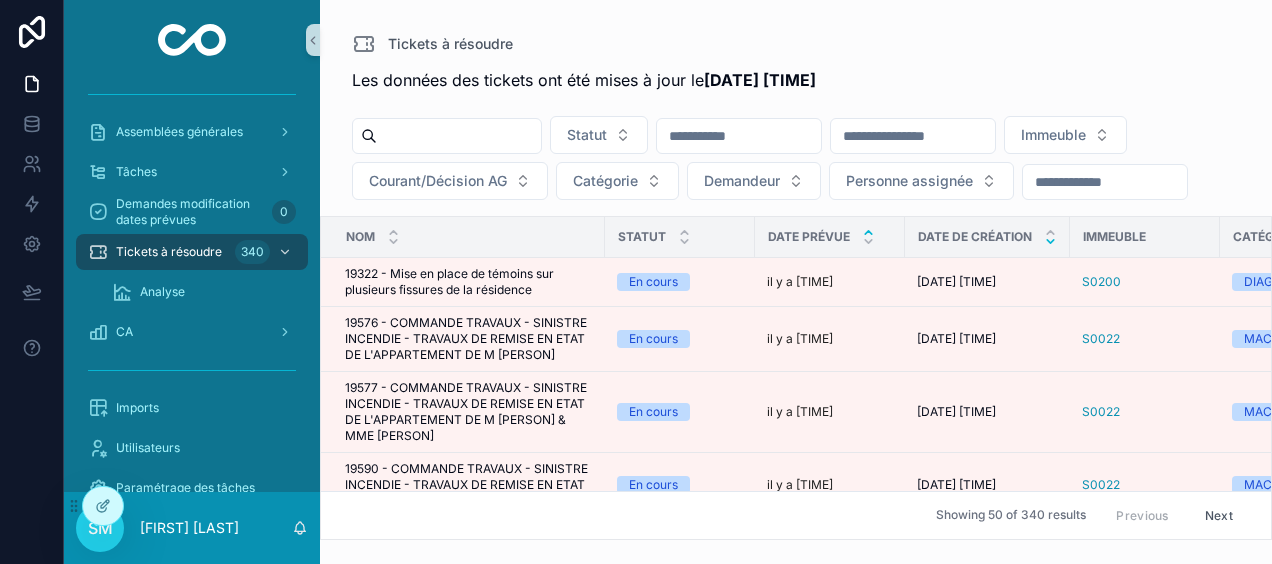 click 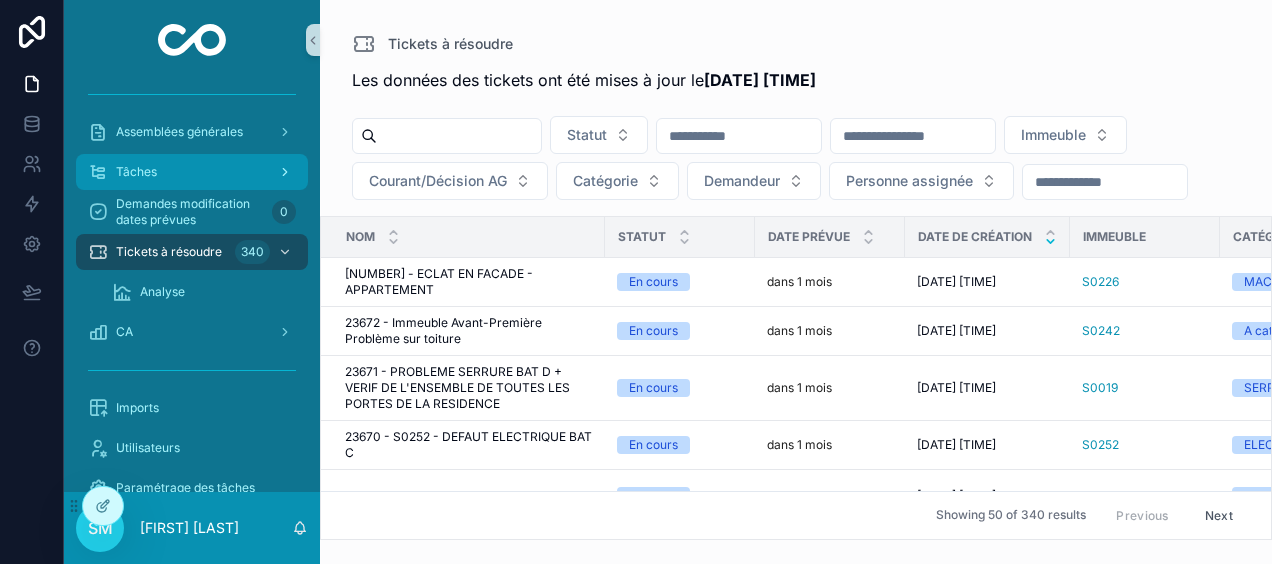 click on "Tâches" at bounding box center (192, 172) 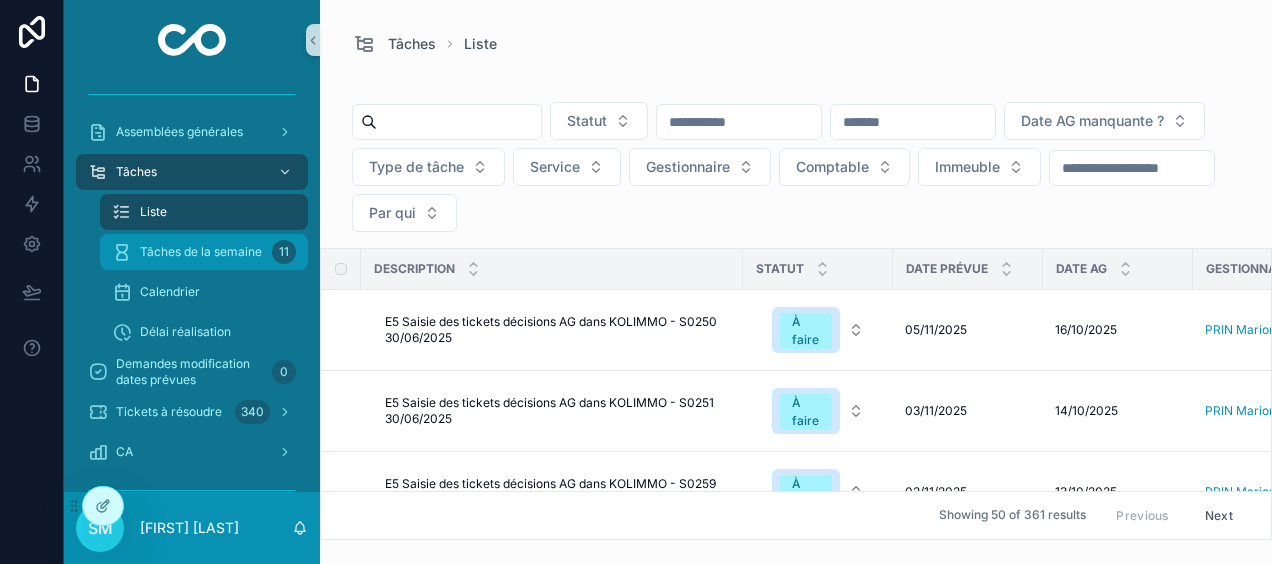 click on "Tâches de la semaine" at bounding box center [201, 252] 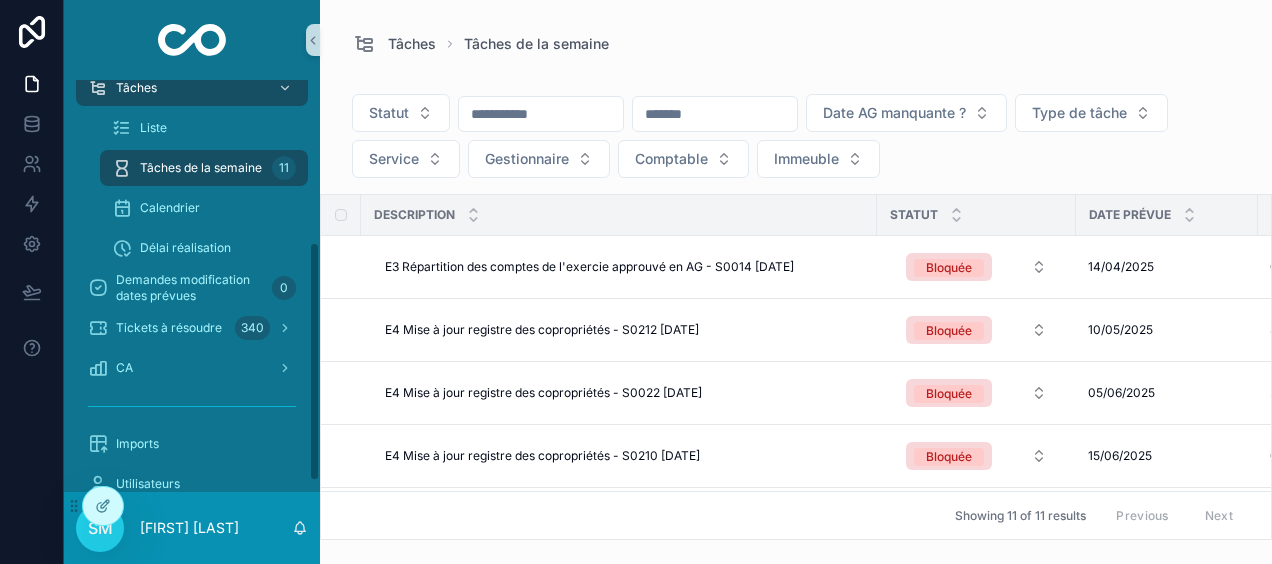 scroll, scrollTop: 296, scrollLeft: 0, axis: vertical 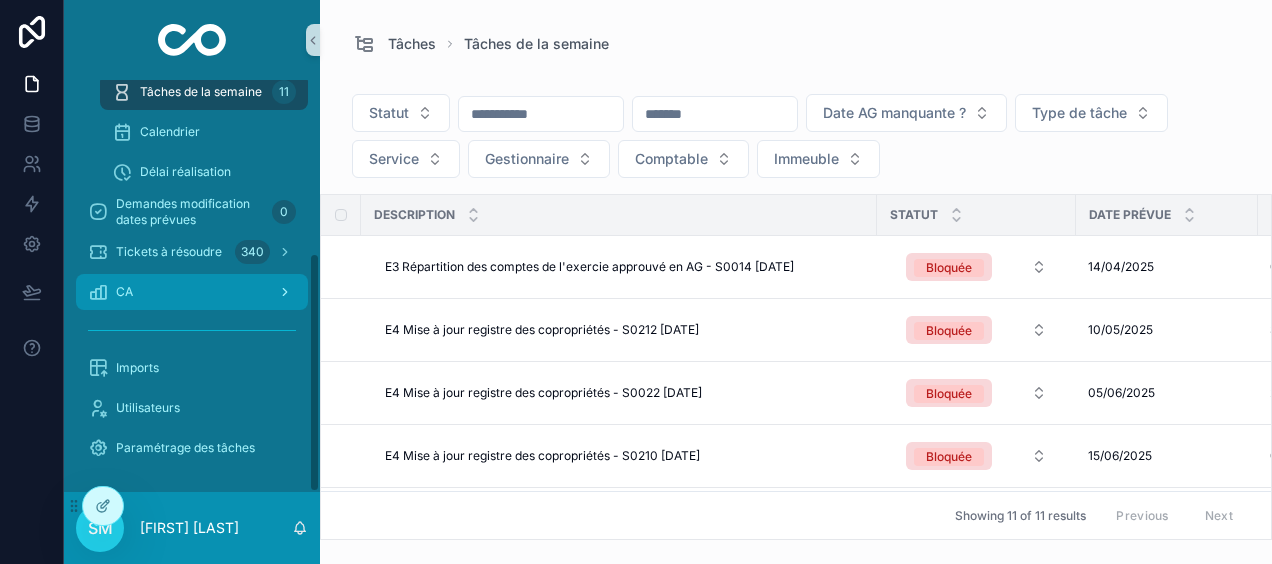 click on "CA" at bounding box center [192, 292] 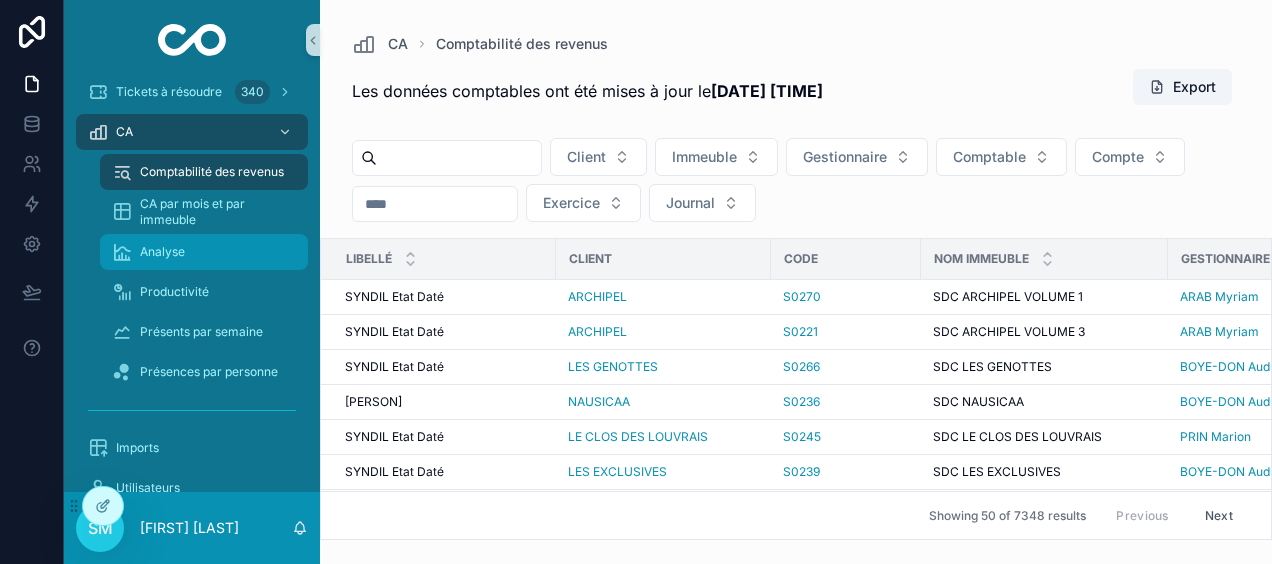 click on "Analyse" at bounding box center (204, 252) 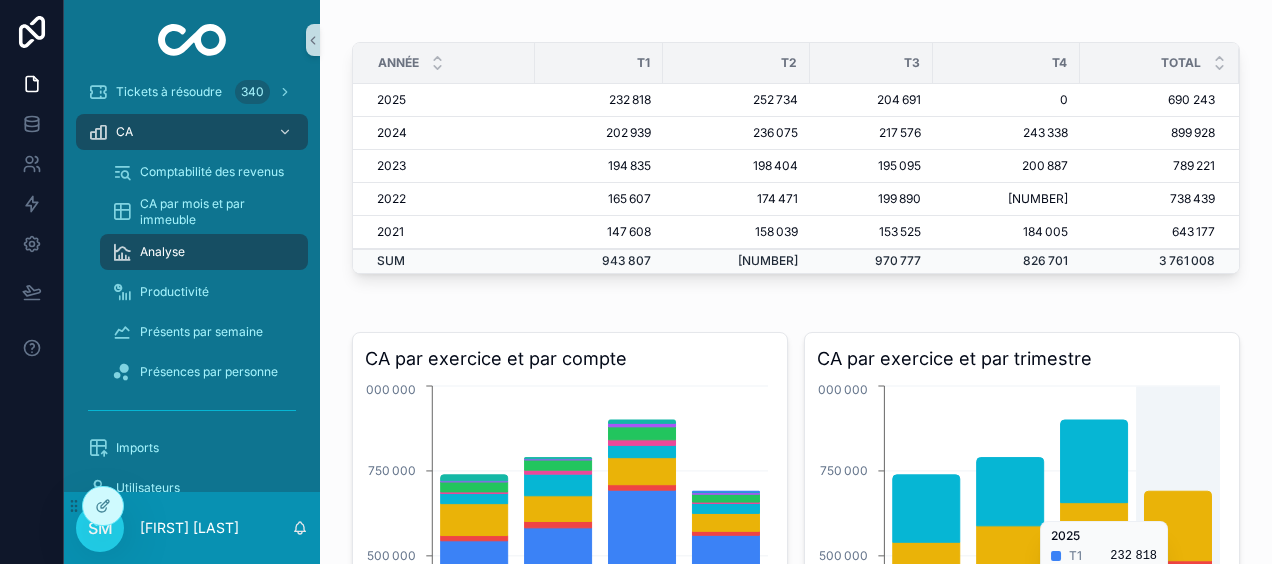 scroll, scrollTop: 0, scrollLeft: 0, axis: both 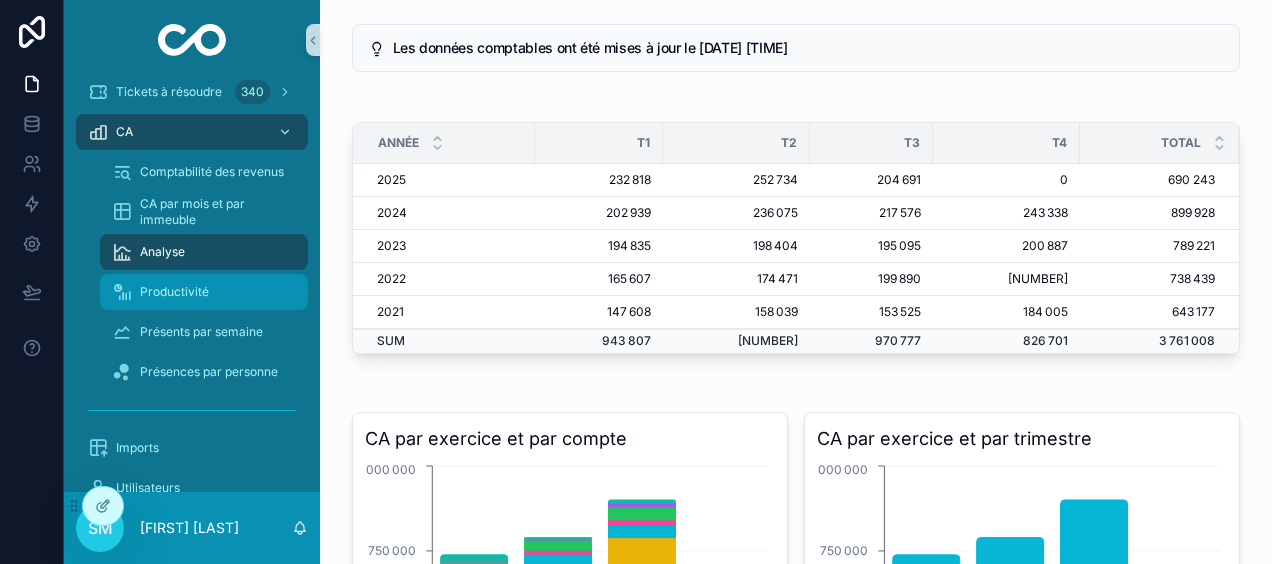 click on "Productivité" at bounding box center [204, 292] 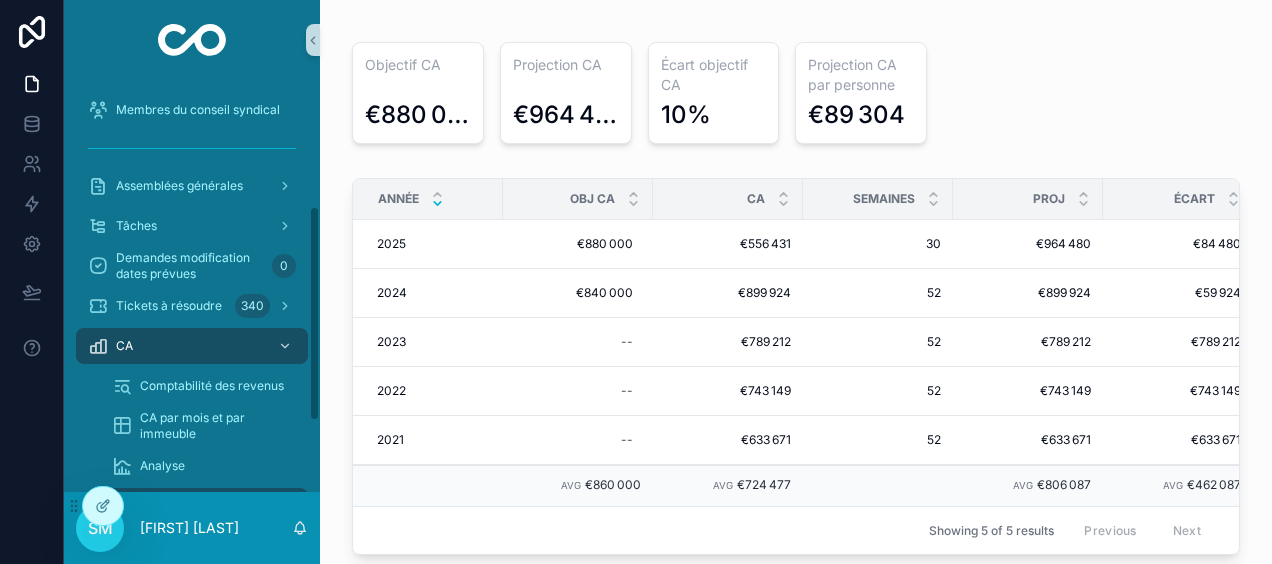 scroll, scrollTop: 76, scrollLeft: 0, axis: vertical 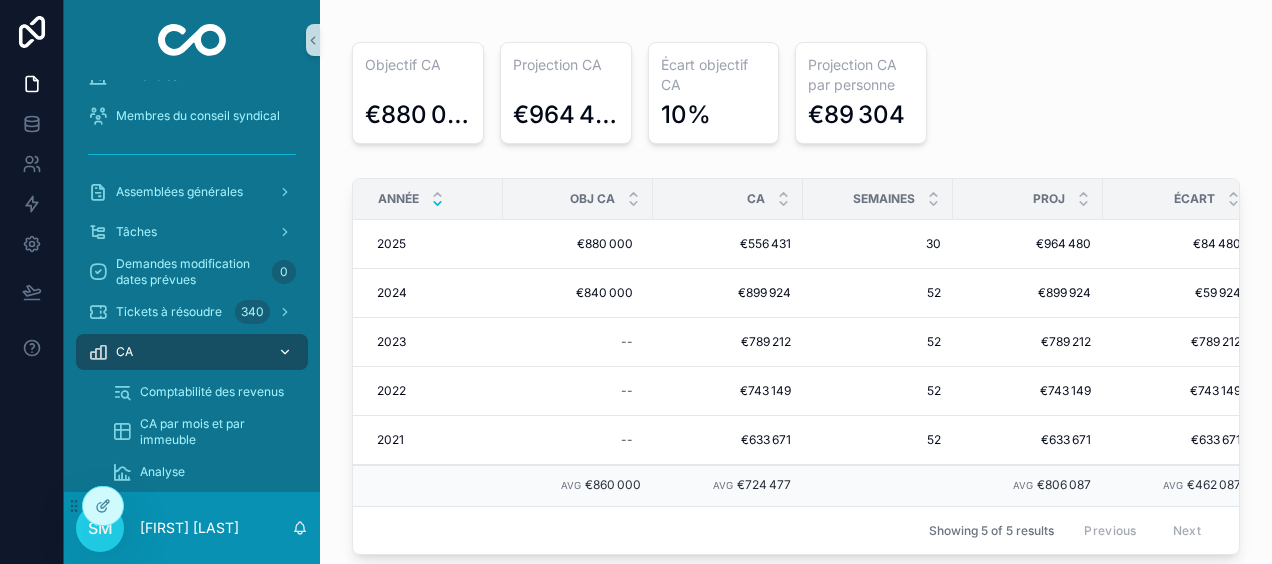 click 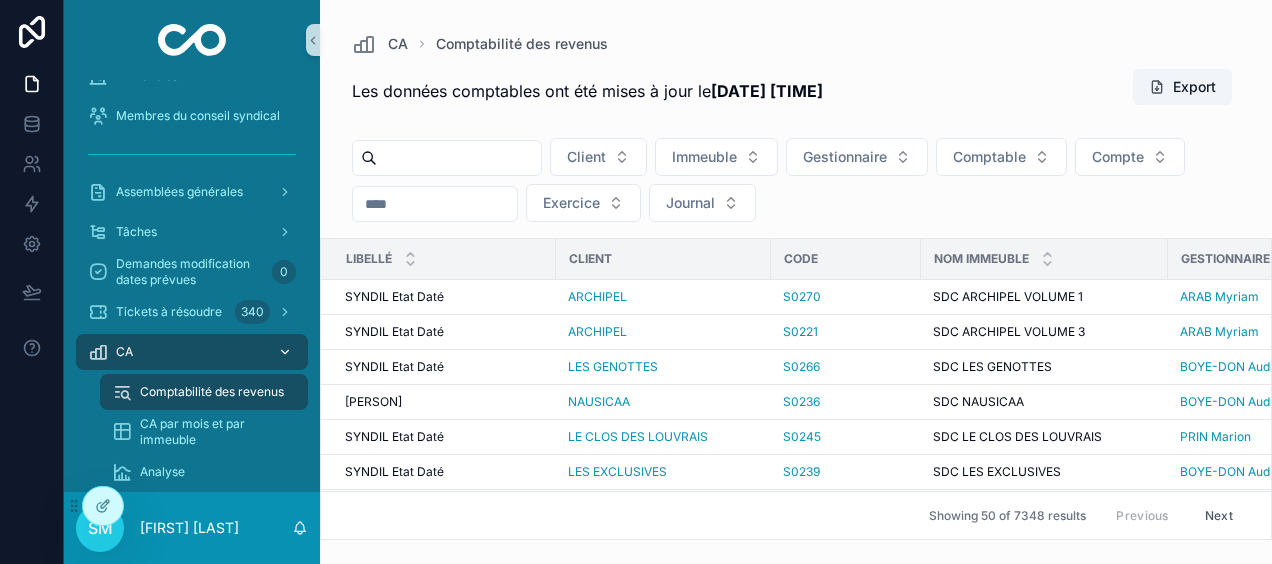 click 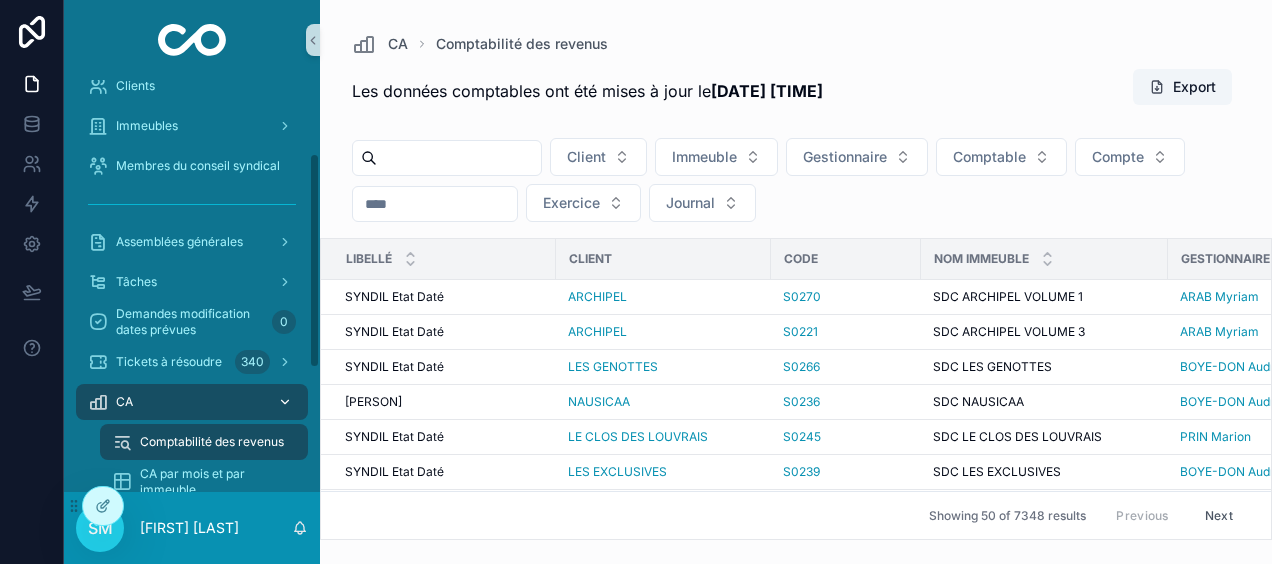 scroll, scrollTop: 0, scrollLeft: 0, axis: both 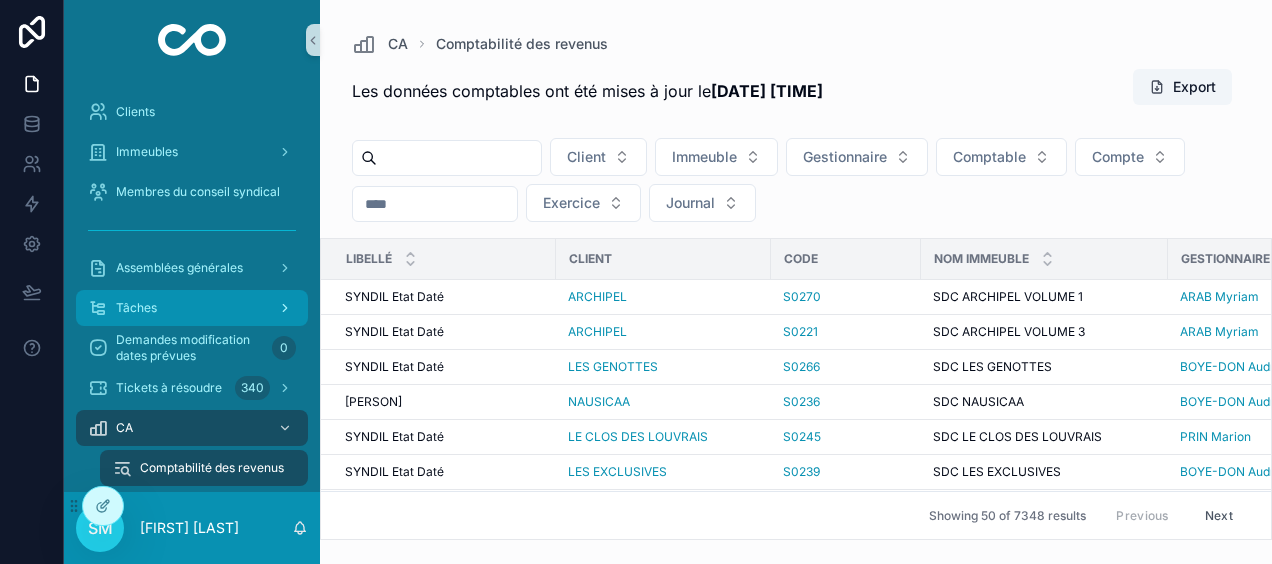 click on "Tâches" at bounding box center [192, 308] 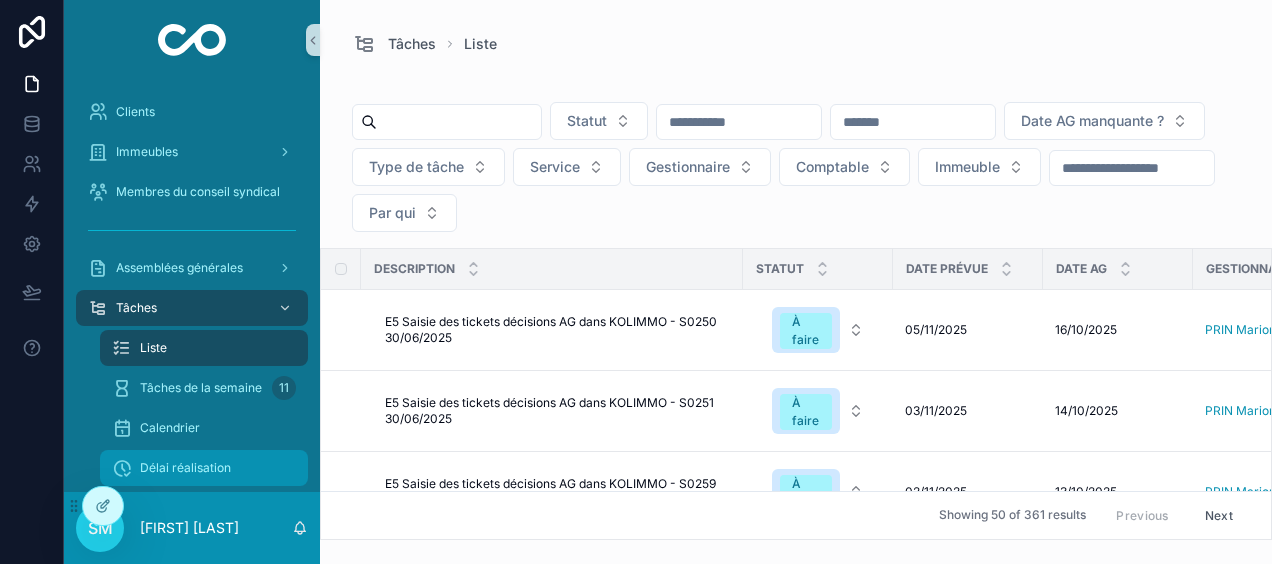 click on "Délai réalisation" at bounding box center [185, 468] 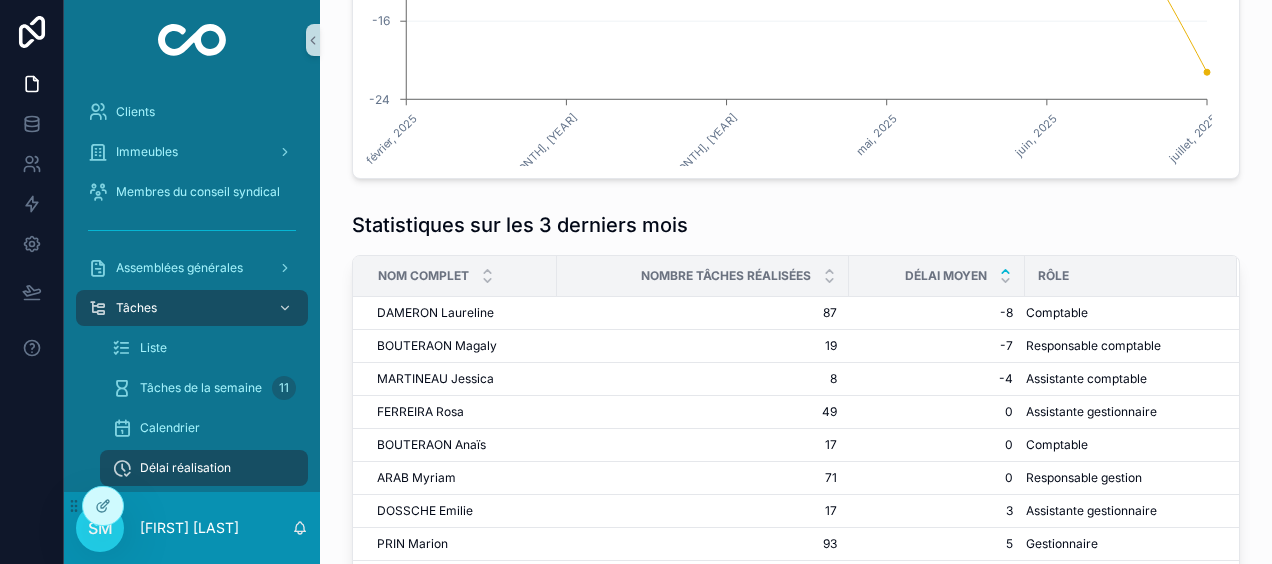 scroll, scrollTop: 500, scrollLeft: 0, axis: vertical 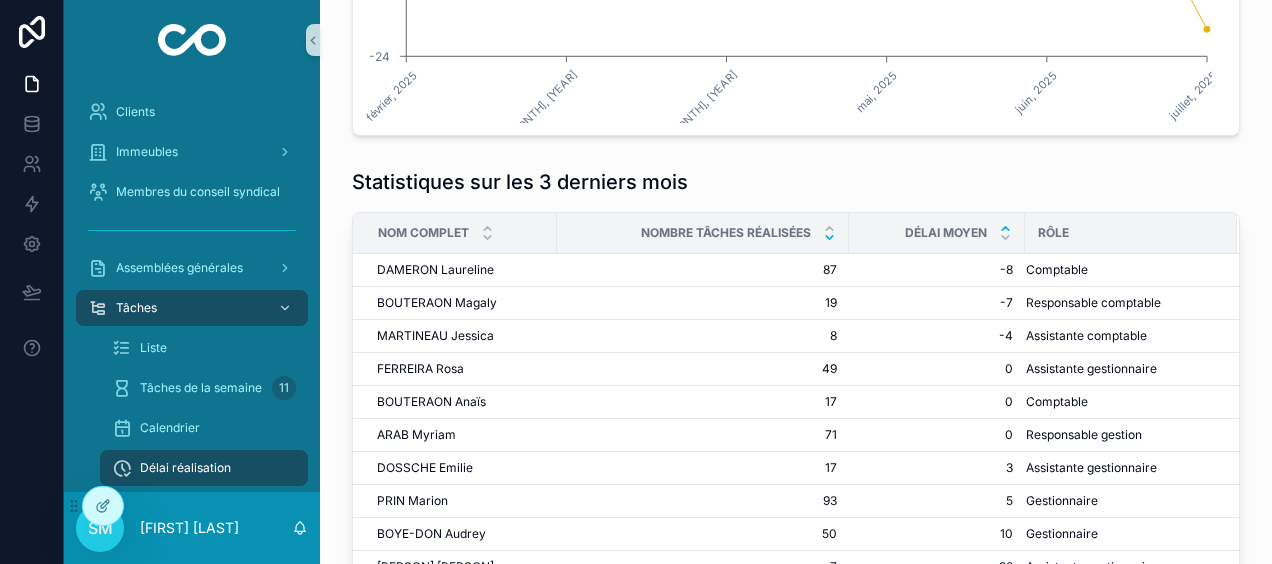 click 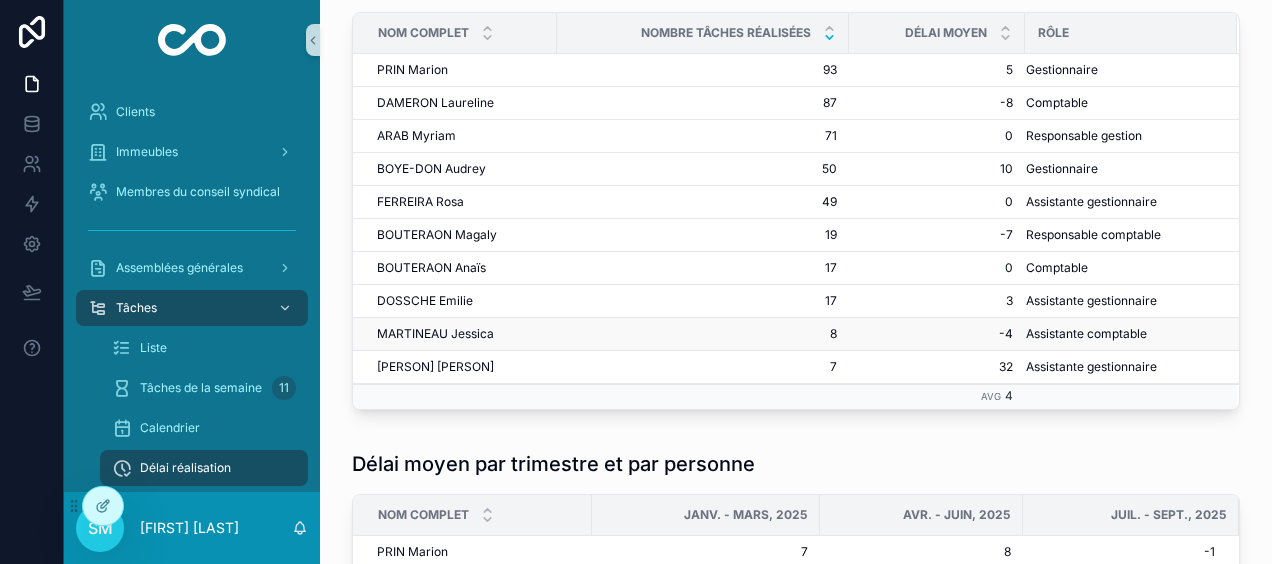 scroll, scrollTop: 800, scrollLeft: 0, axis: vertical 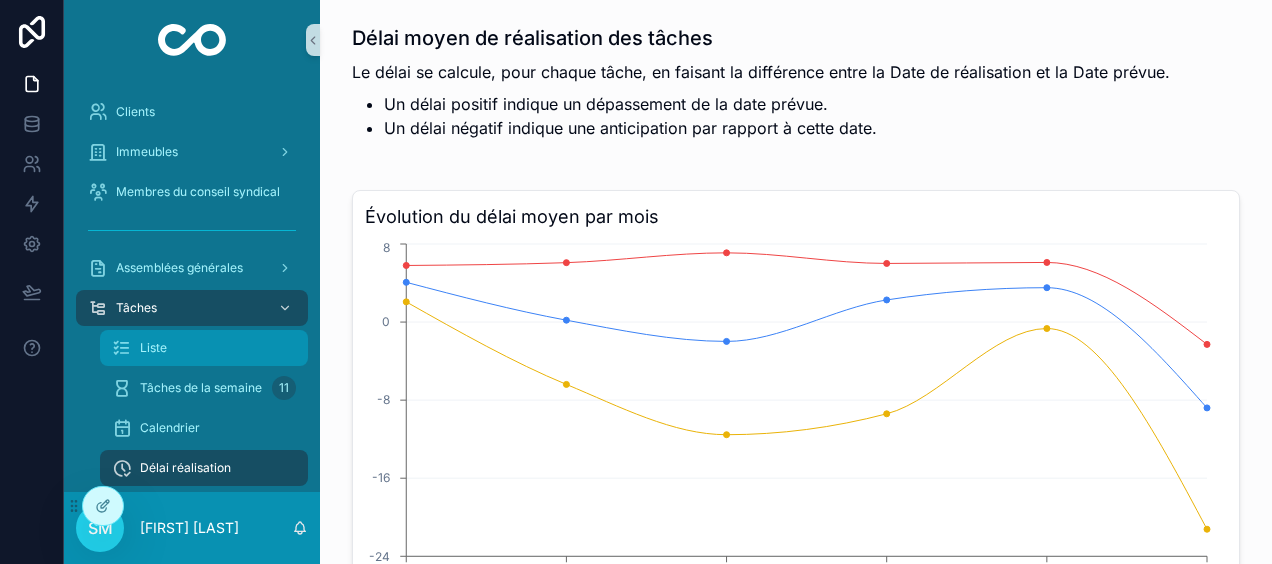 click on "Liste" at bounding box center (153, 348) 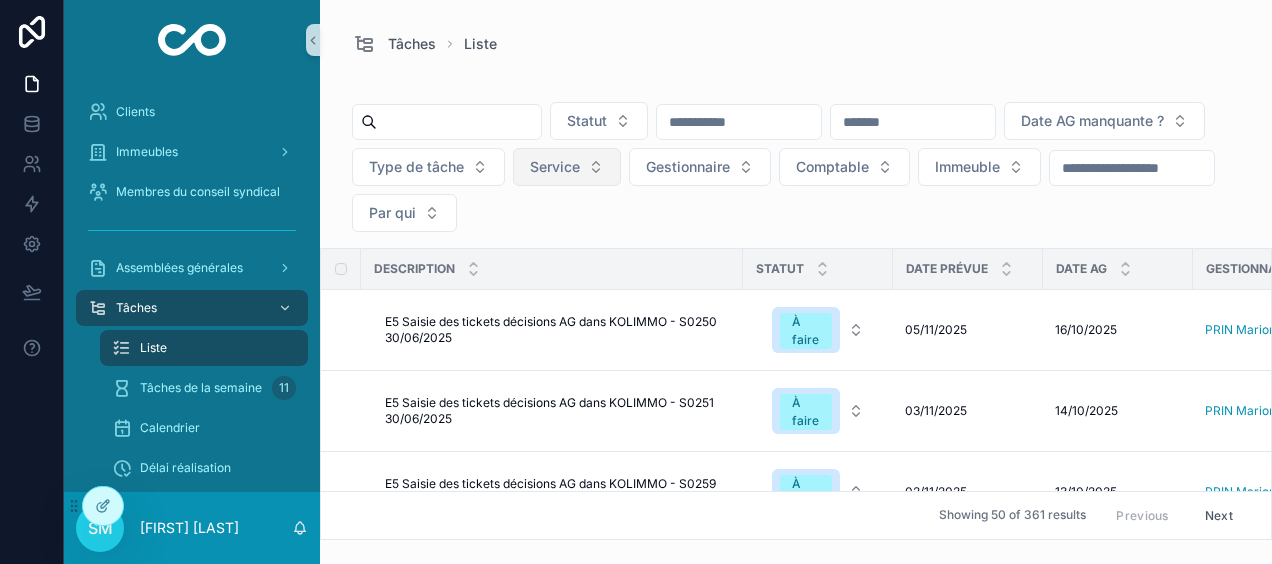 click on "Service" at bounding box center (555, 167) 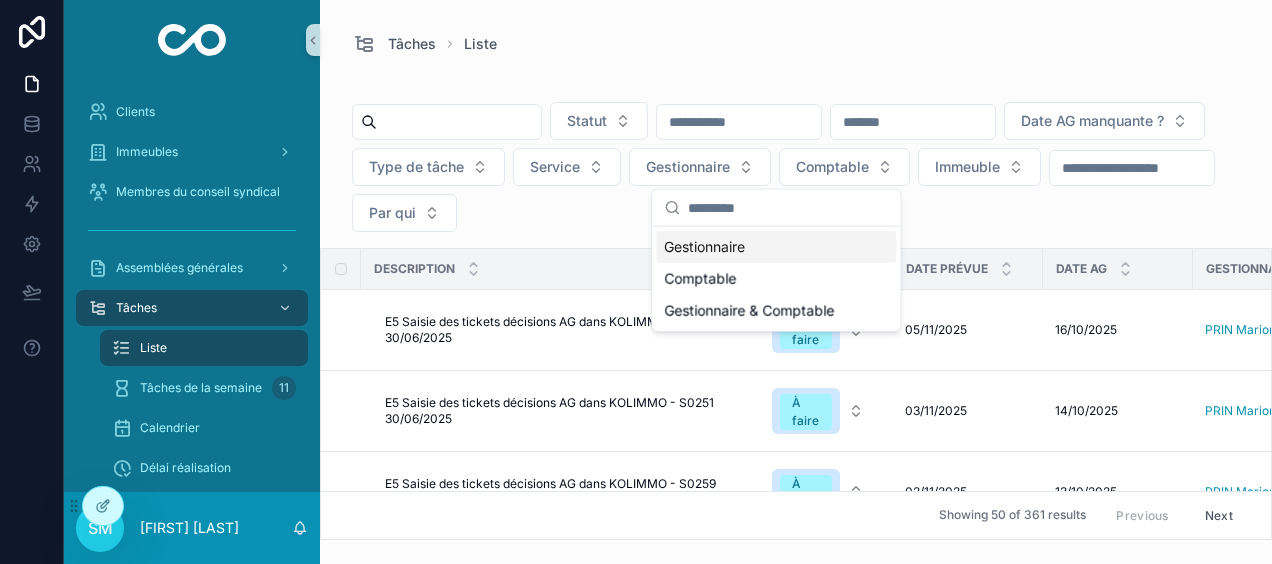 click on "Gestionnaire" at bounding box center [776, 247] 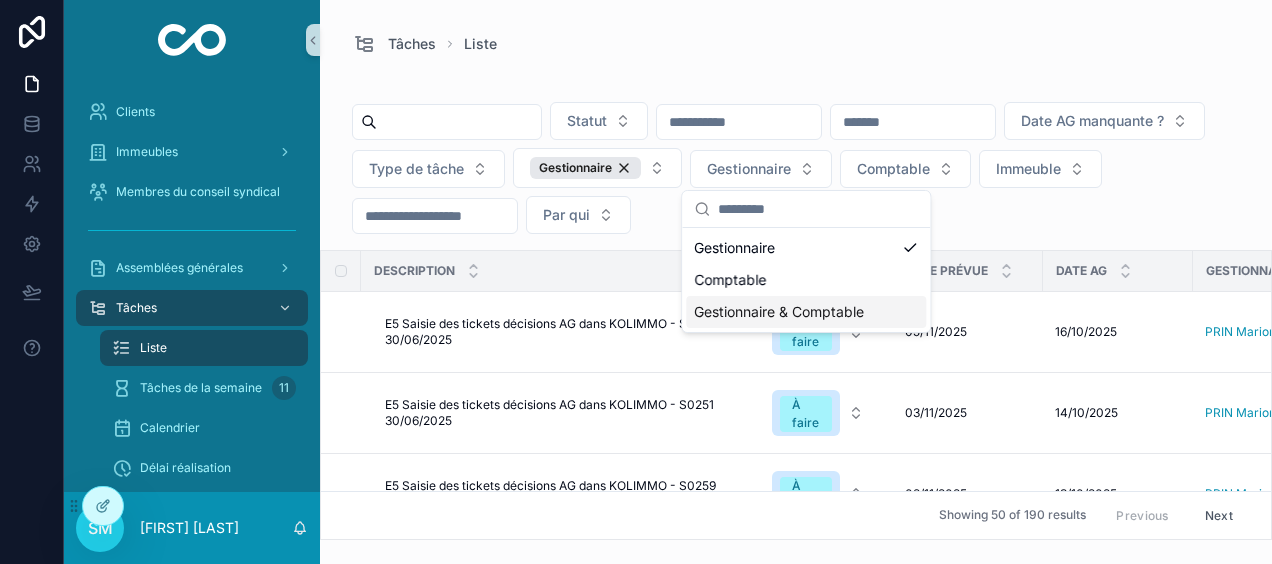 click on "Tâches Liste" at bounding box center [796, 44] 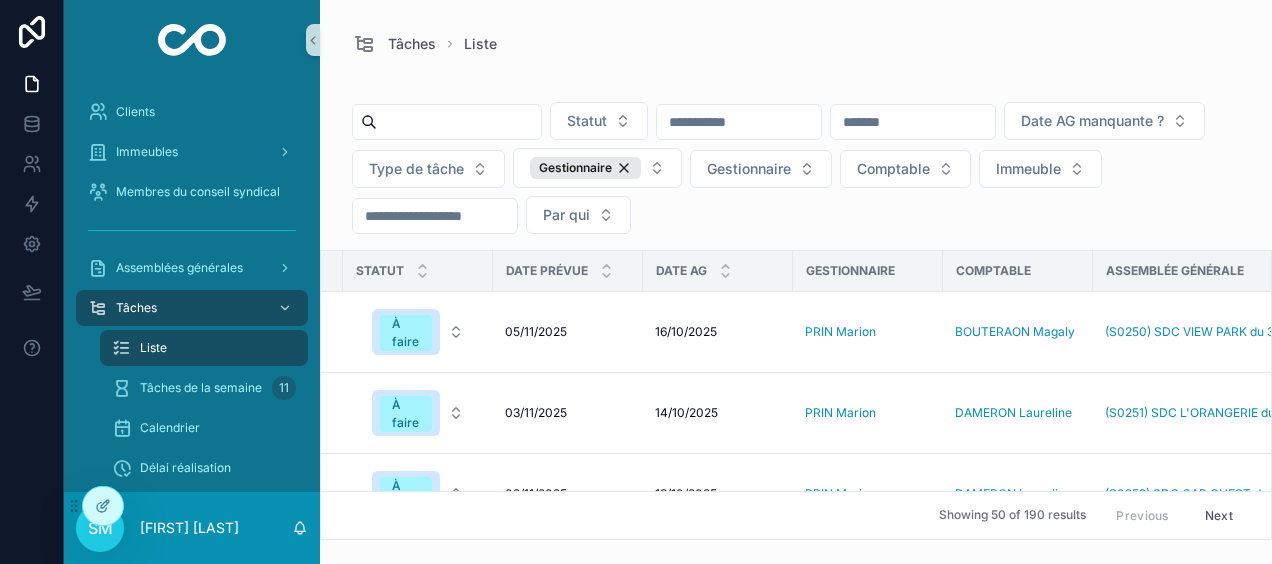 scroll, scrollTop: 0, scrollLeft: 519, axis: horizontal 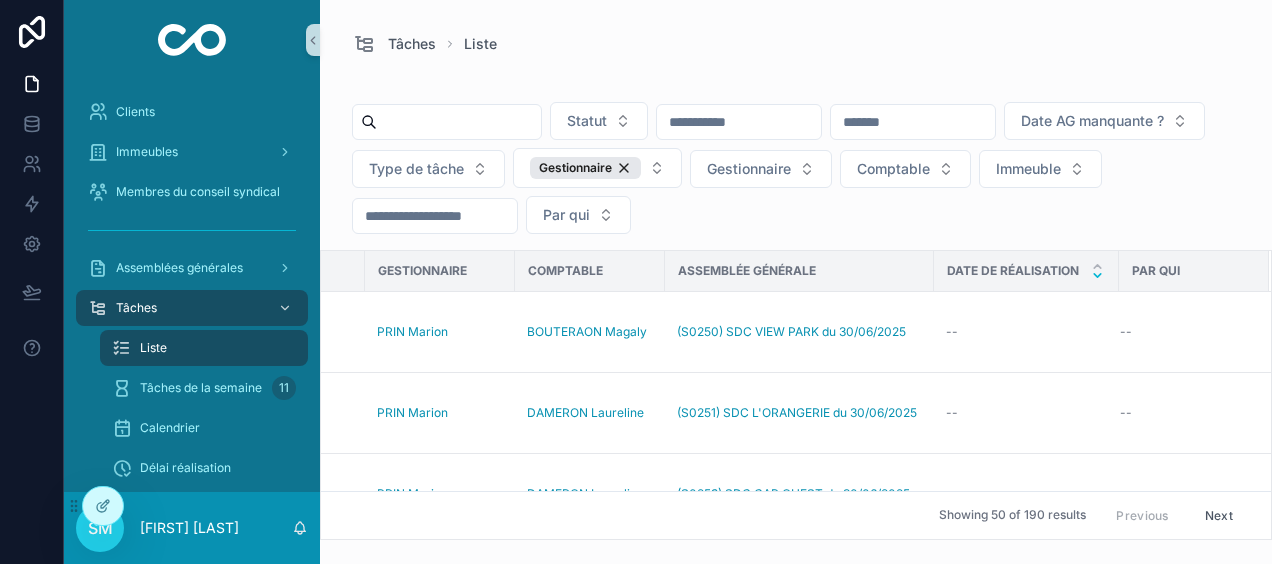 click 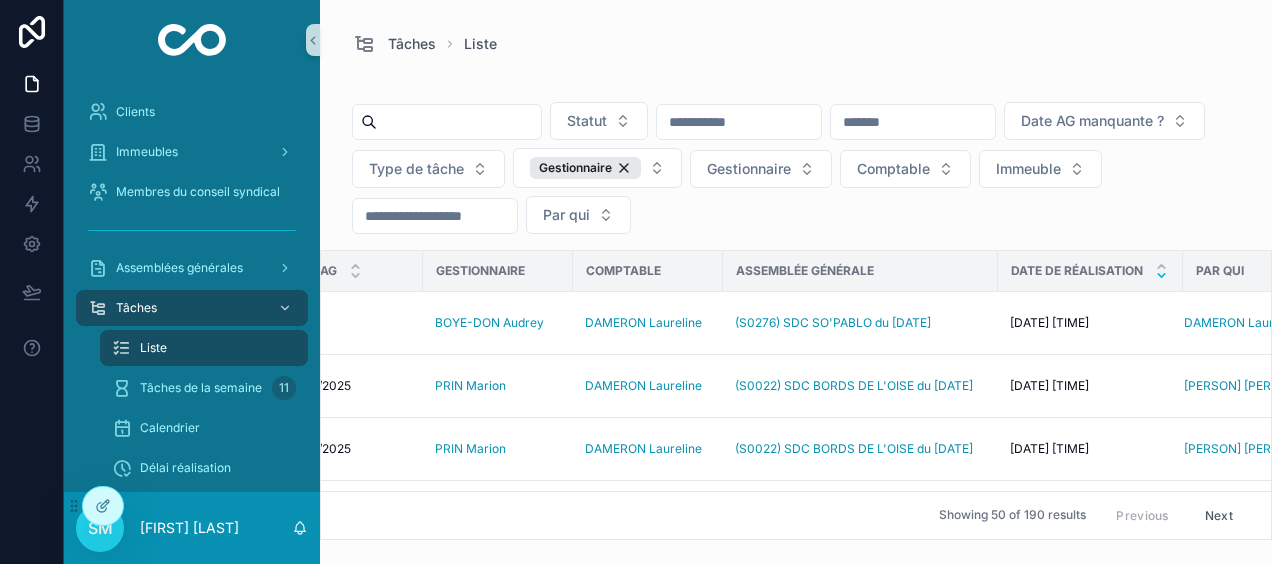 scroll, scrollTop: 0, scrollLeft: 826, axis: horizontal 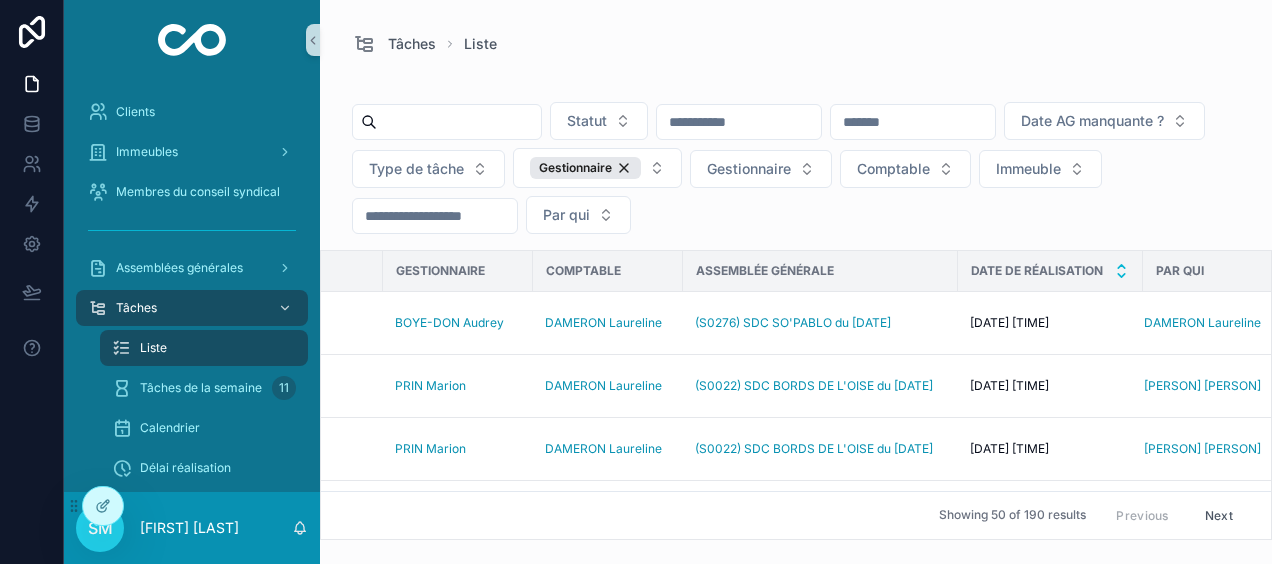 click 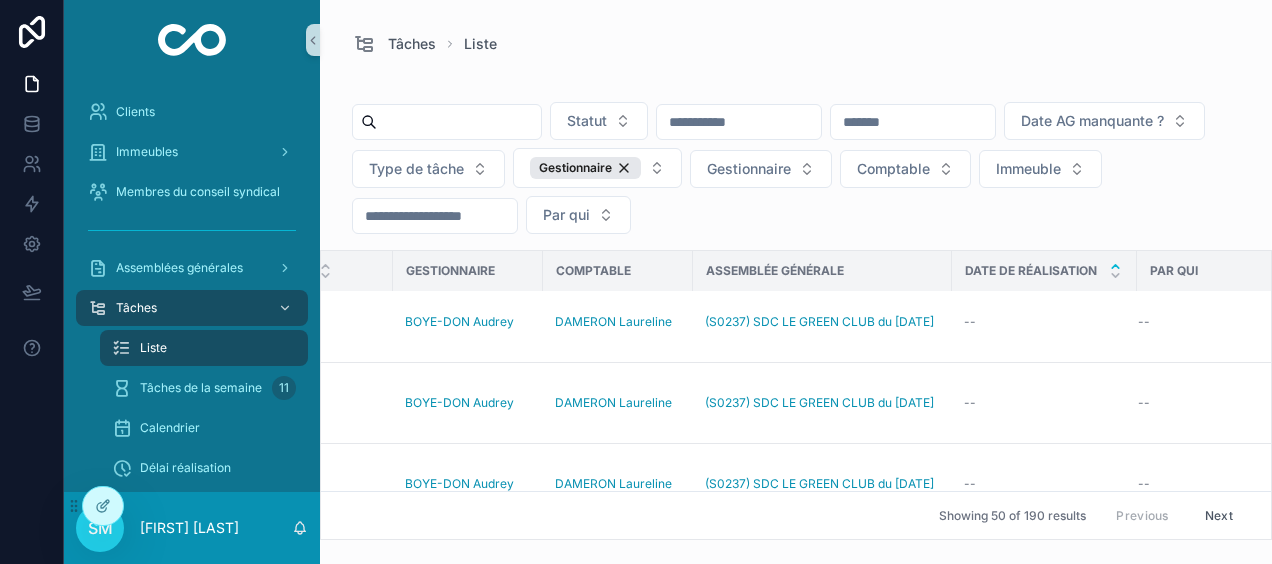scroll, scrollTop: 3812, scrollLeft: 800, axis: both 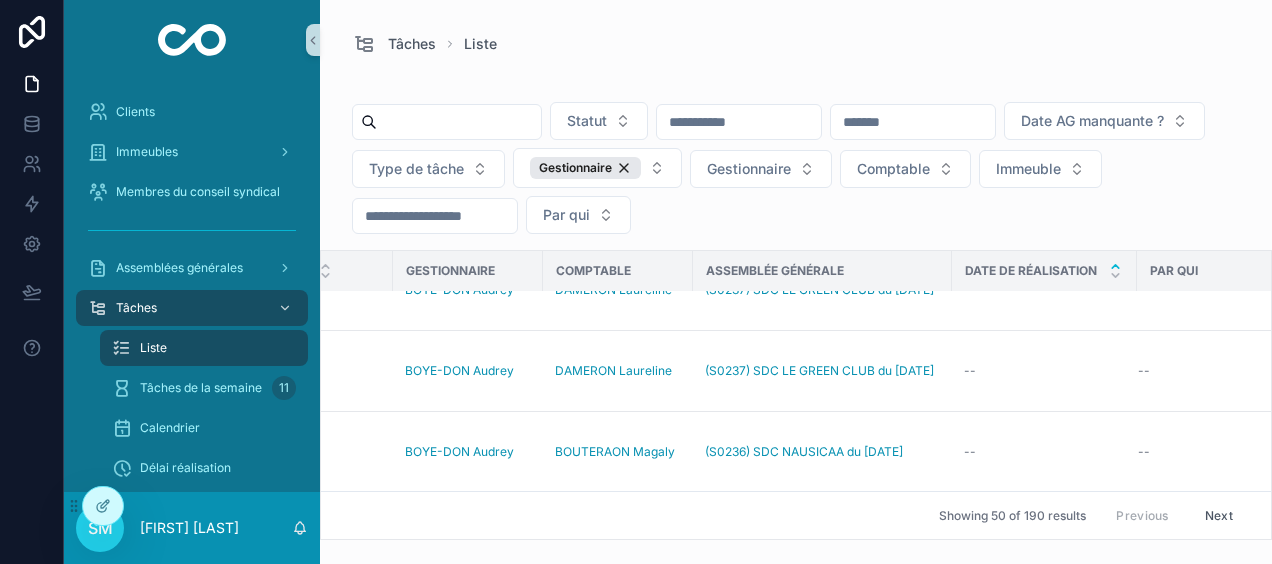 click on "Next" at bounding box center [1219, 515] 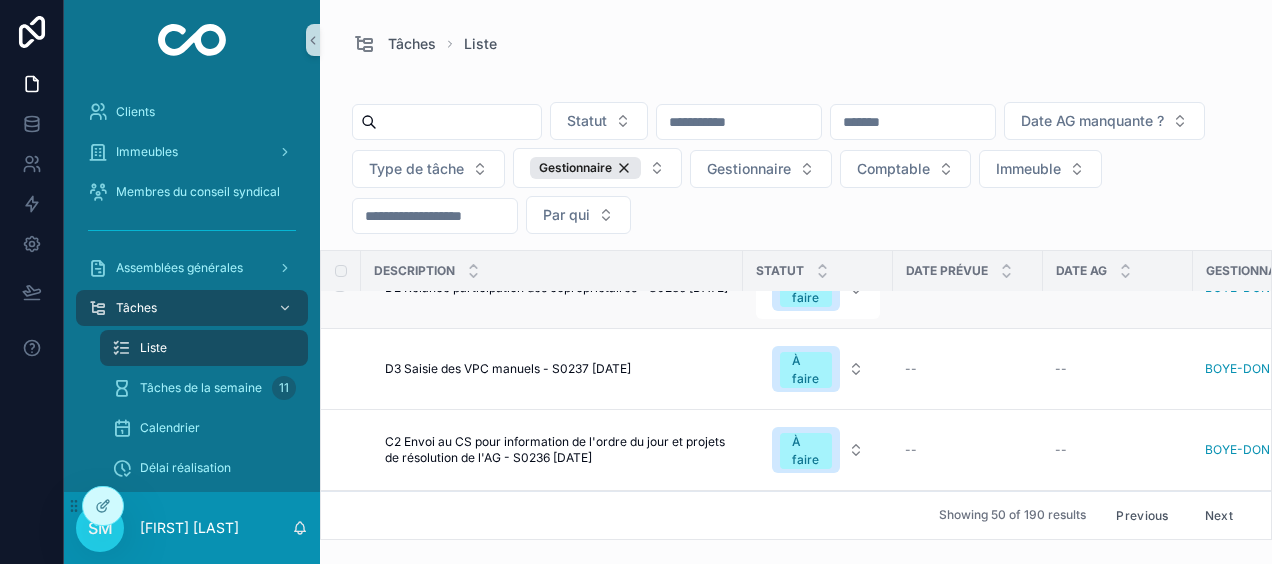 scroll, scrollTop: 300, scrollLeft: 0, axis: vertical 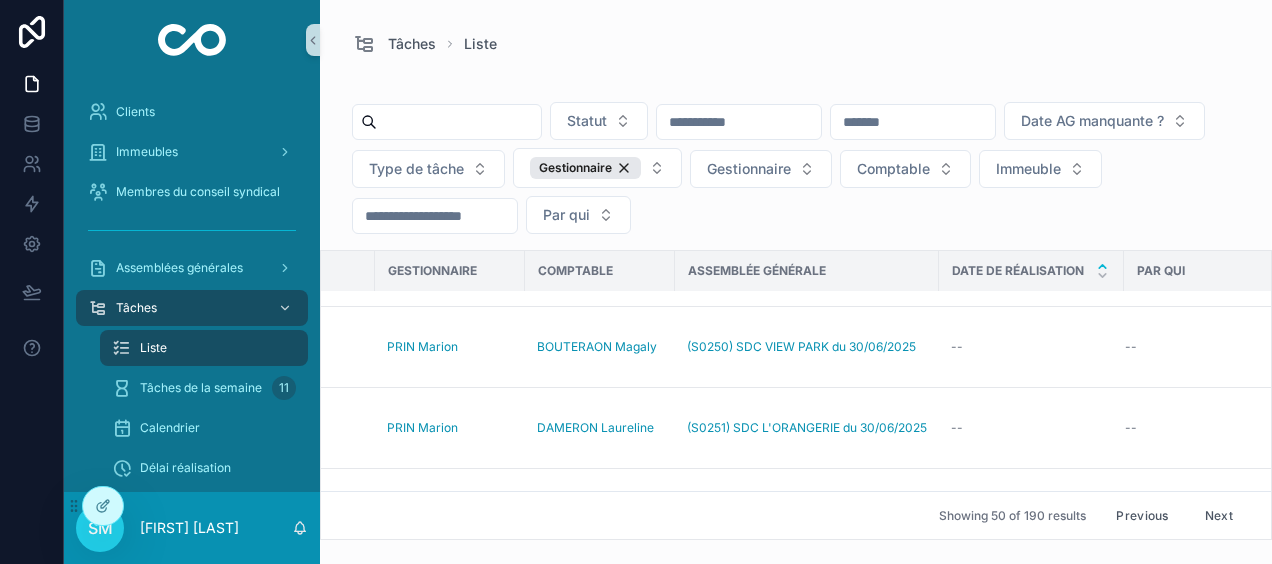 click on "Next" at bounding box center [1219, 515] 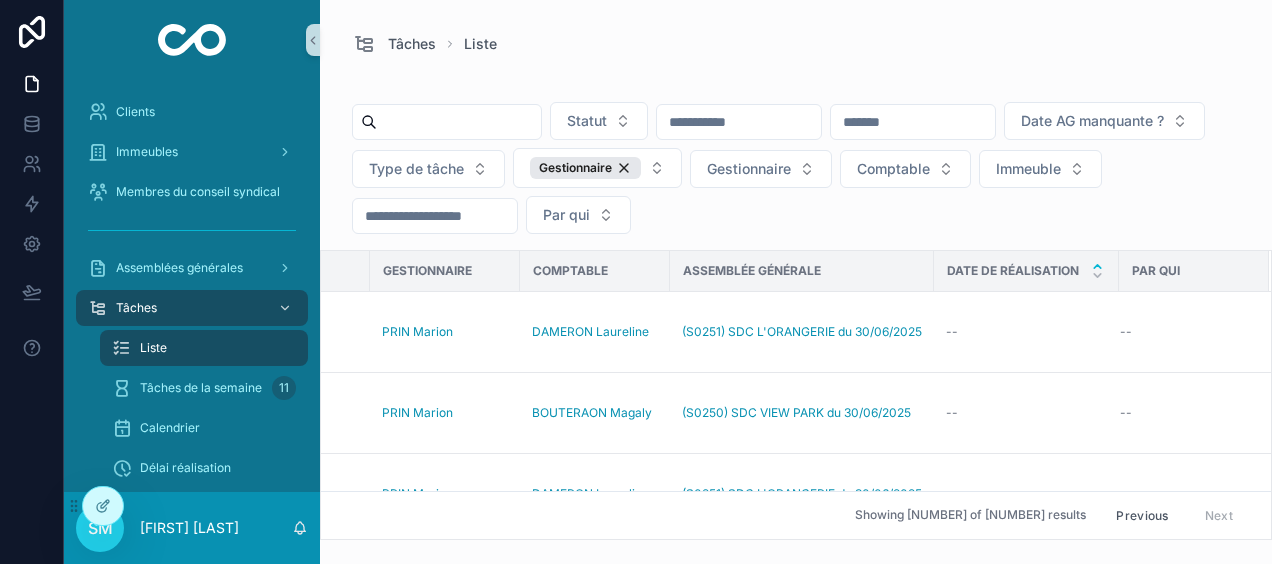 scroll, scrollTop: 0, scrollLeft: 840, axis: horizontal 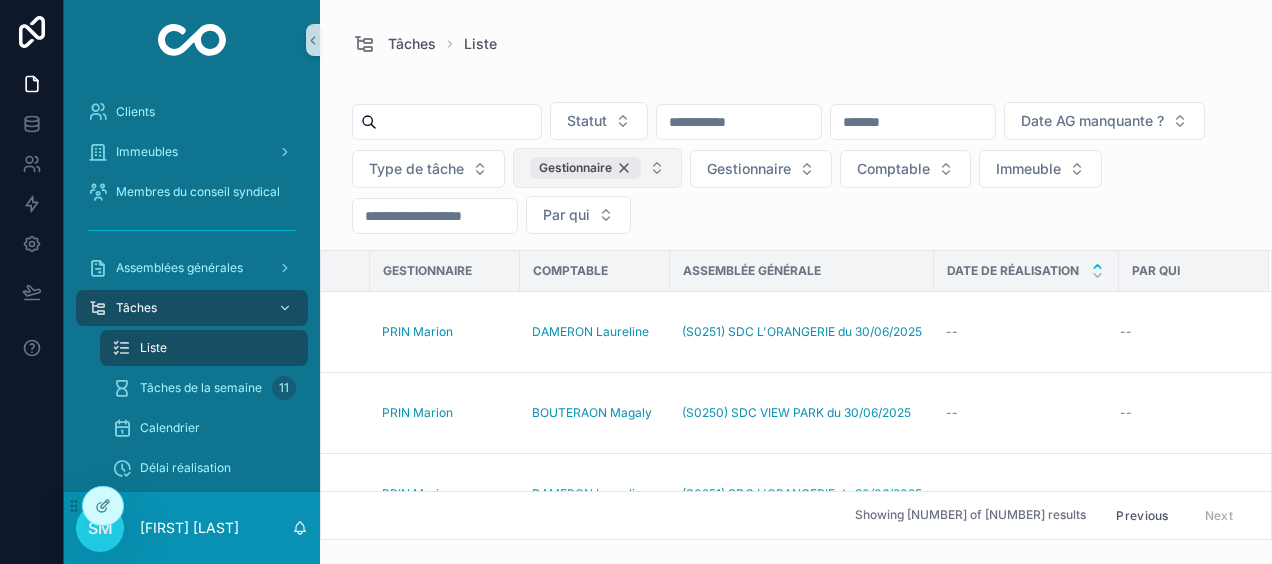 click on "Gestionnaire" at bounding box center (585, 168) 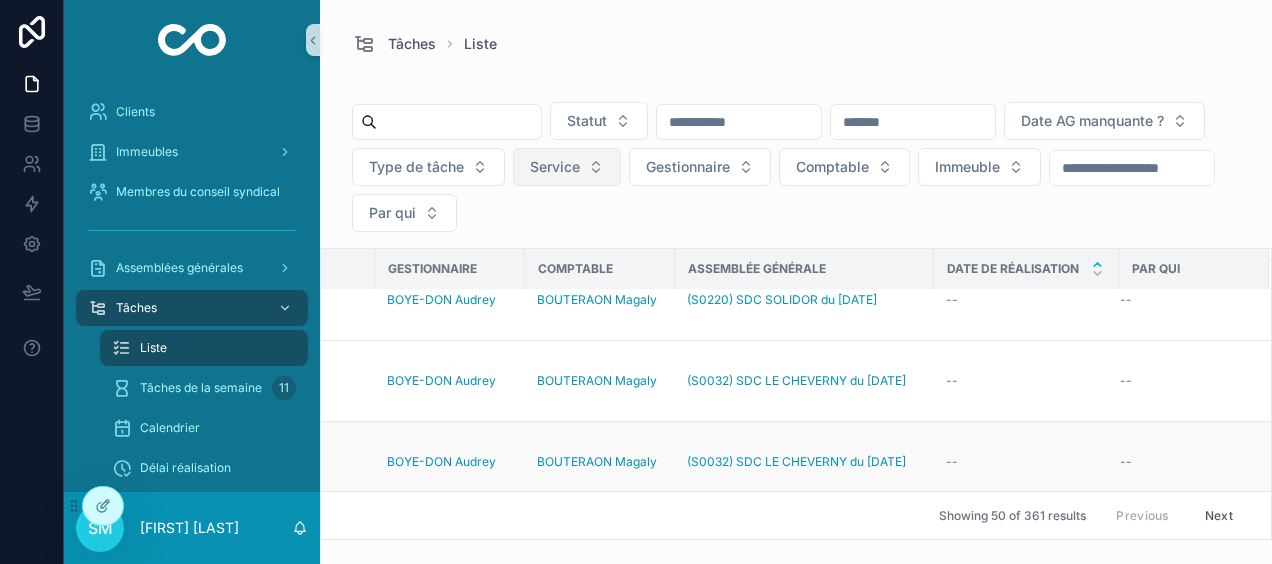 scroll, scrollTop: 3734, scrollLeft: 846, axis: both 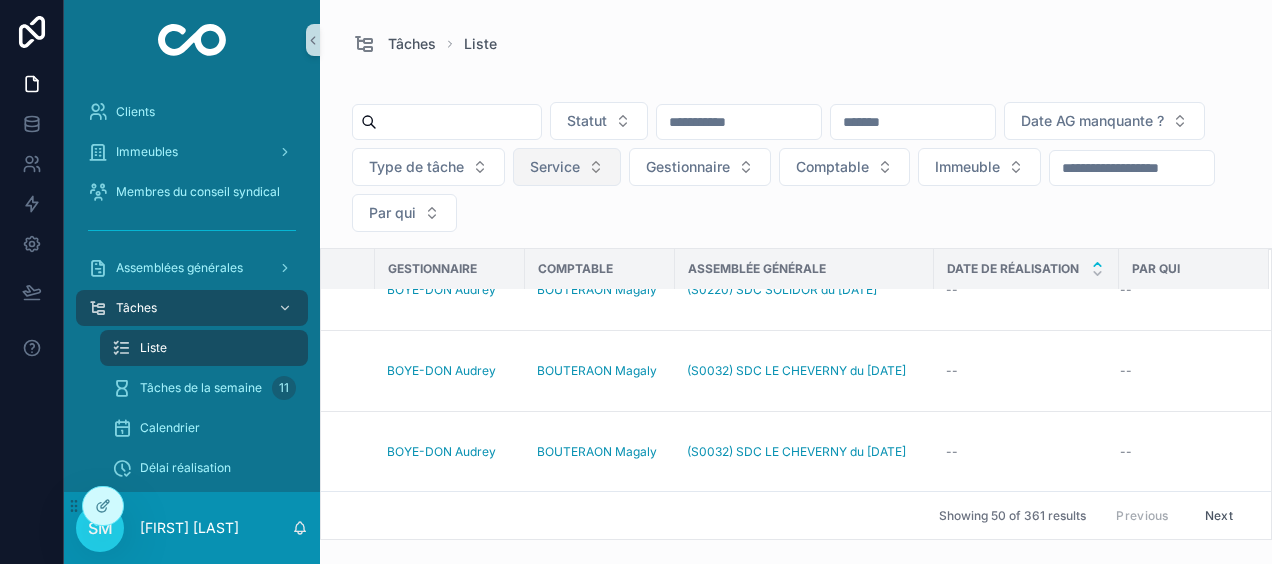 click on "Next" at bounding box center (1219, 515) 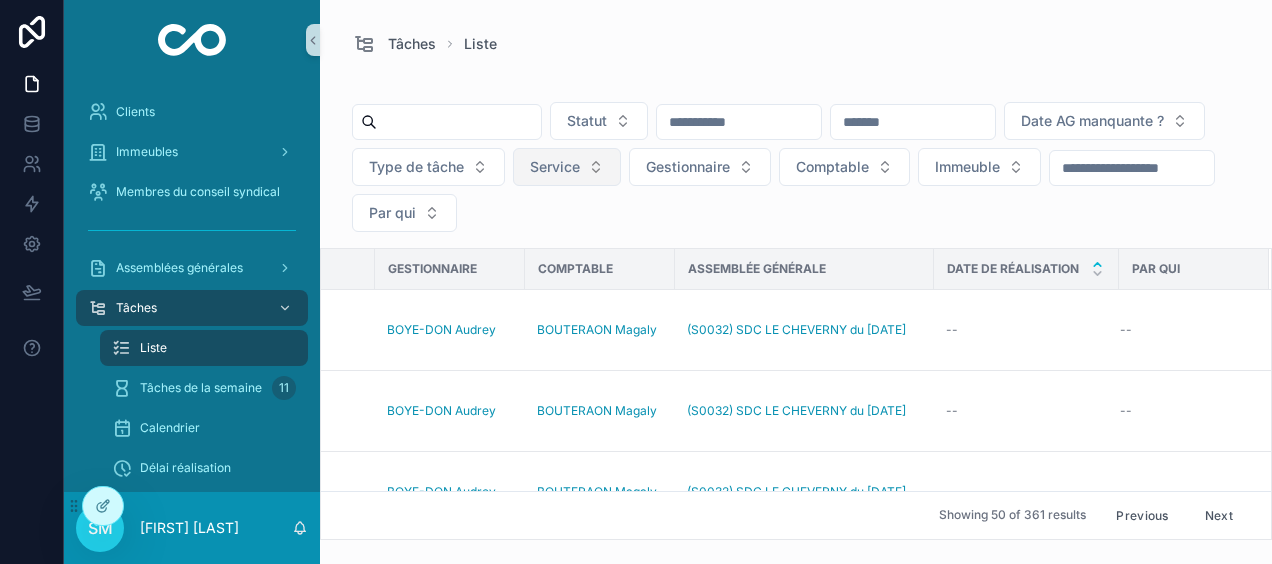 scroll, scrollTop: 0, scrollLeft: 848, axis: horizontal 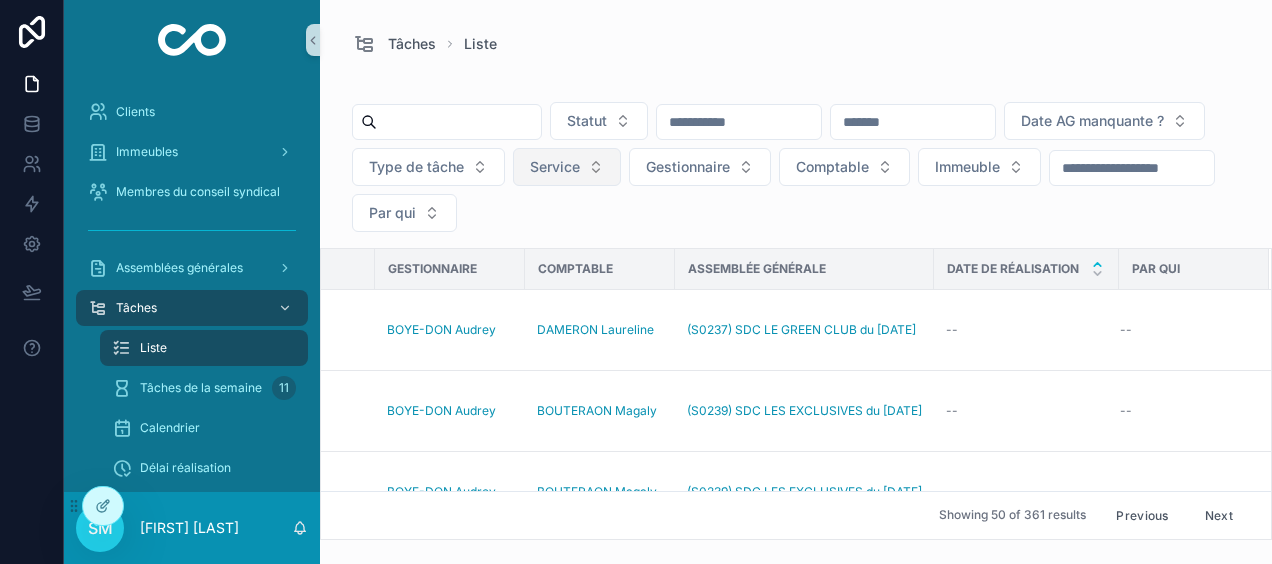 click on "Next" at bounding box center [1219, 515] 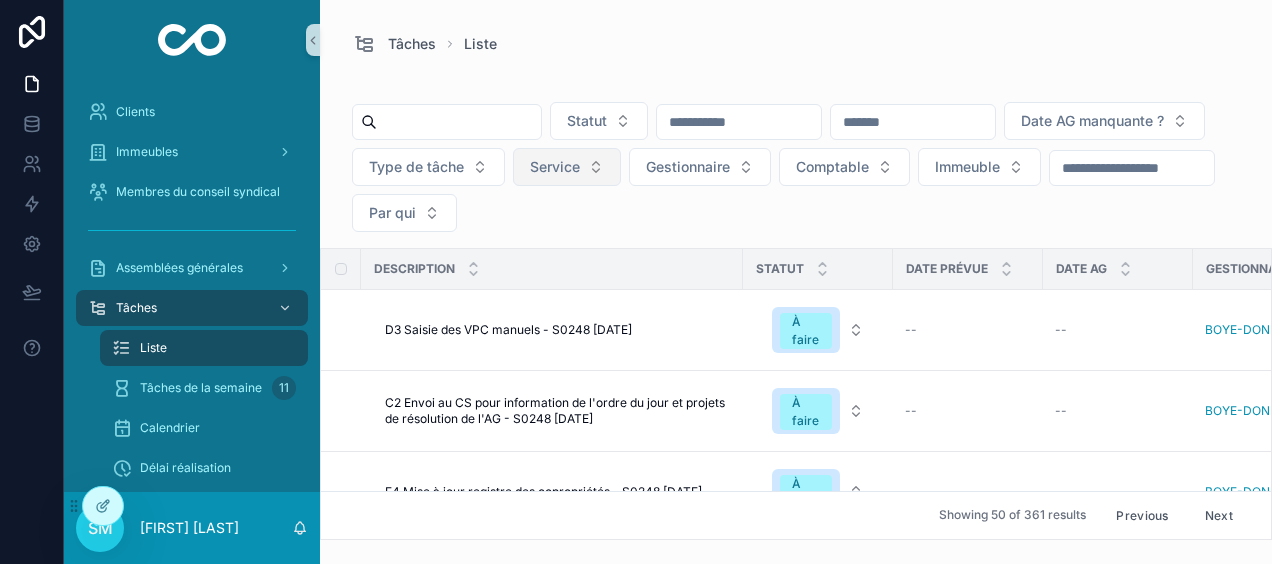 scroll, scrollTop: 0, scrollLeft: 40, axis: horizontal 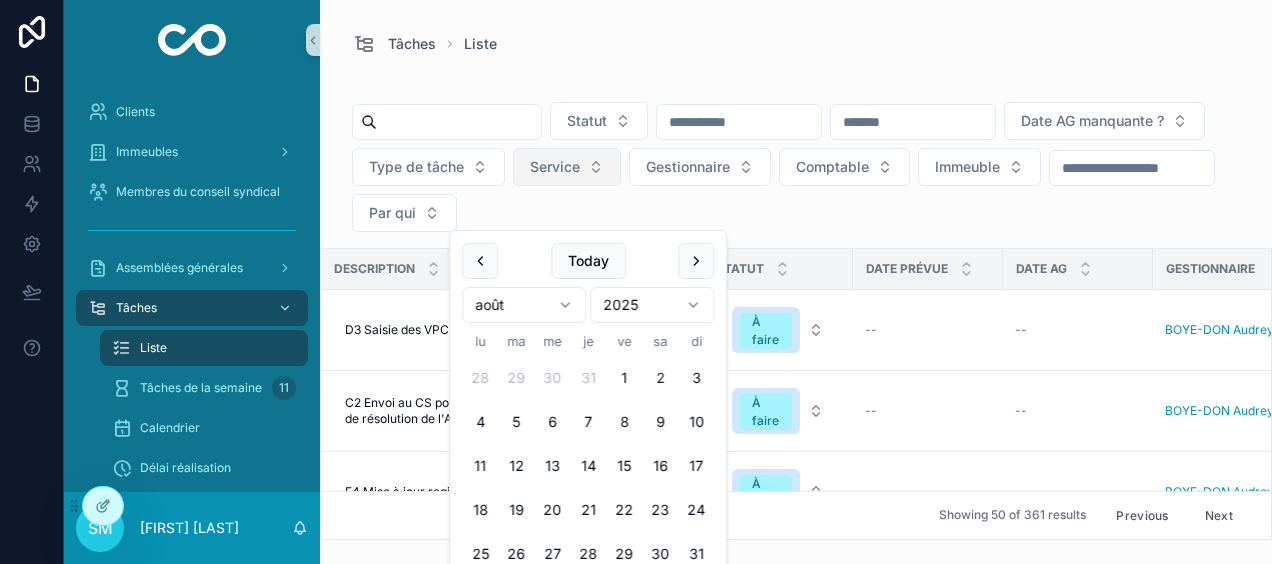 click at bounding box center (1132, 168) 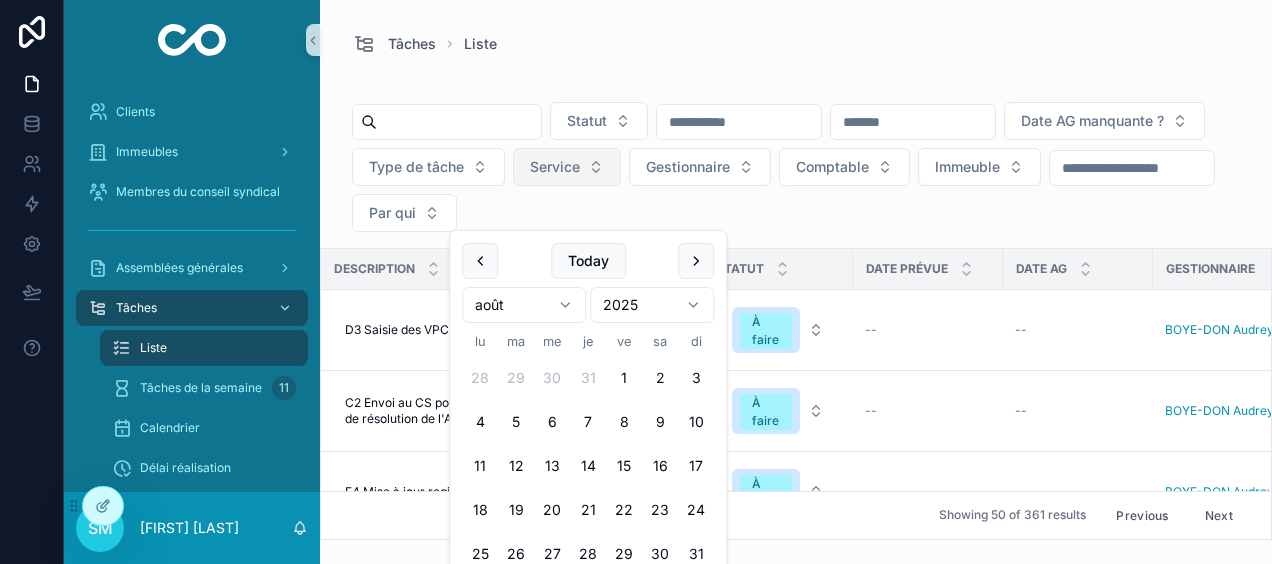 click at bounding box center [1132, 168] 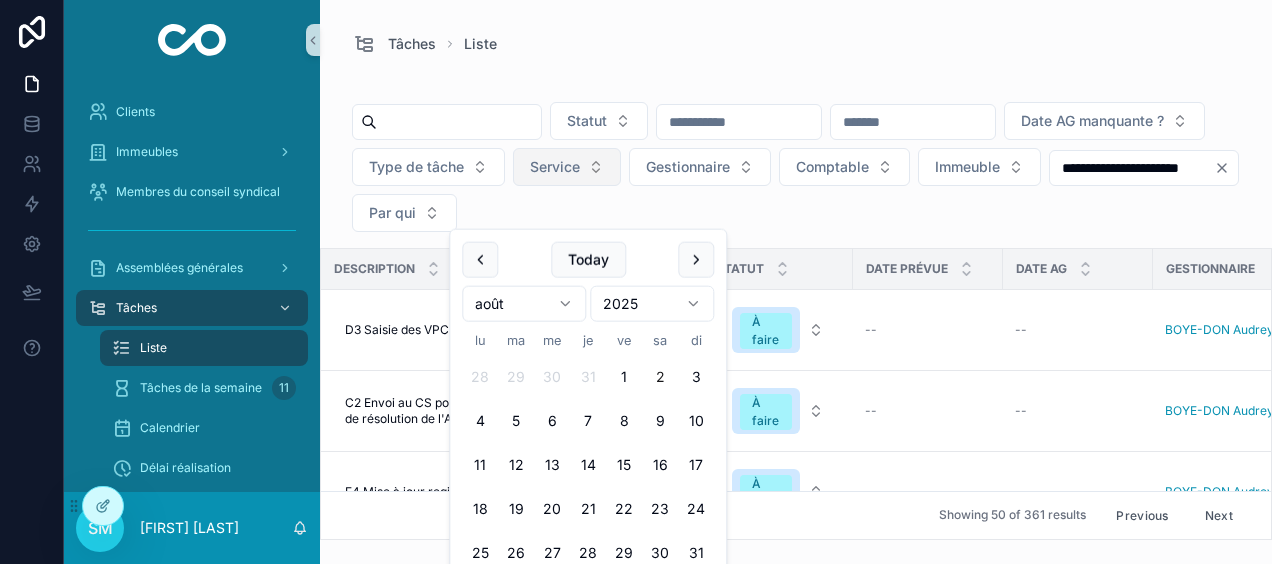 type on "**********" 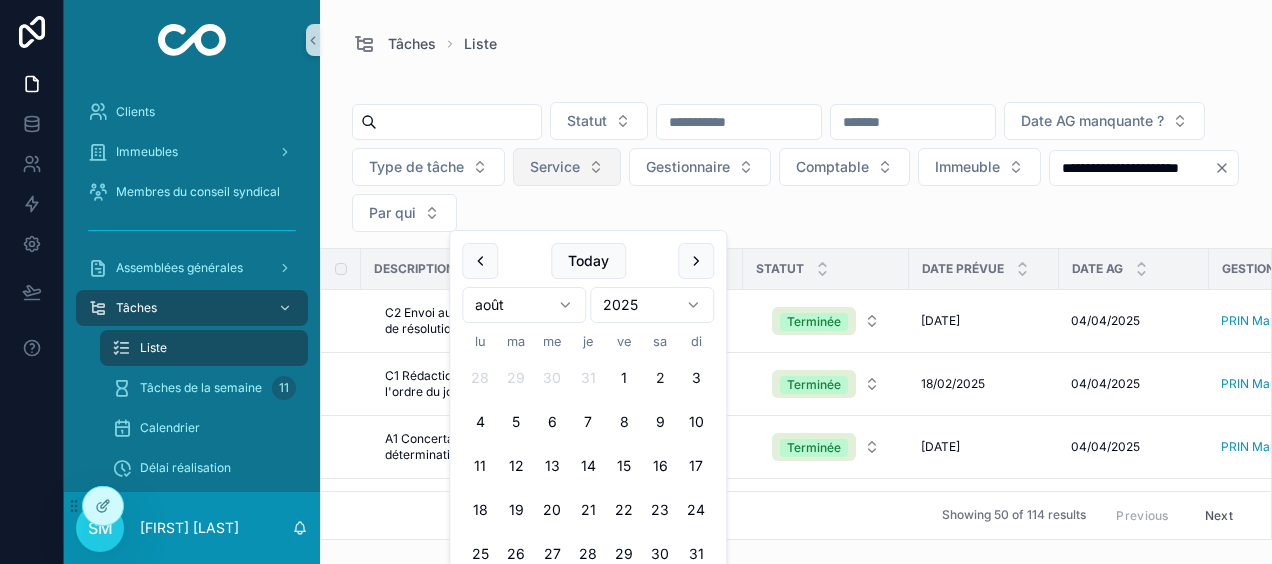 click on "**********" at bounding box center [796, 298] 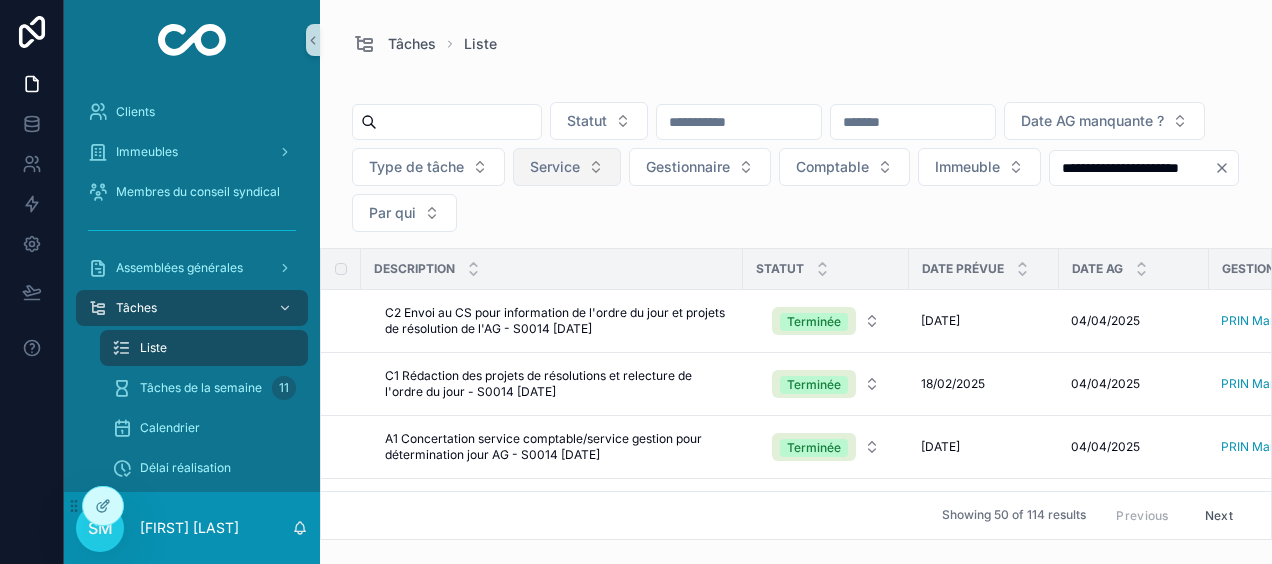 click on "Service" at bounding box center [555, 167] 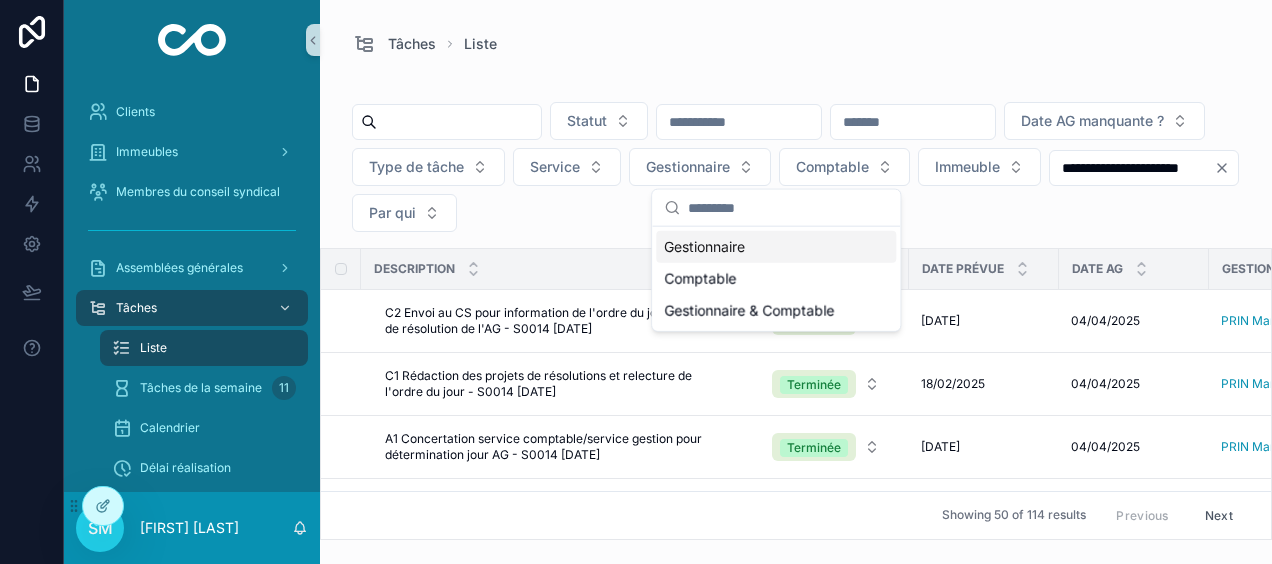 click on "Gestionnaire" at bounding box center (776, 247) 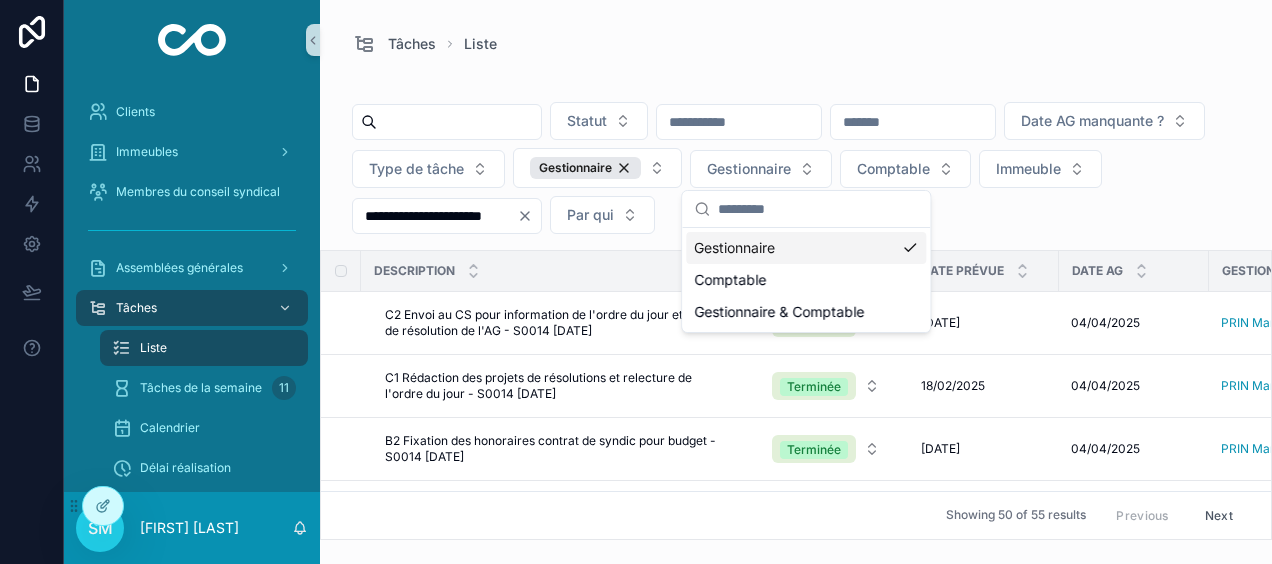click at bounding box center [796, 77] 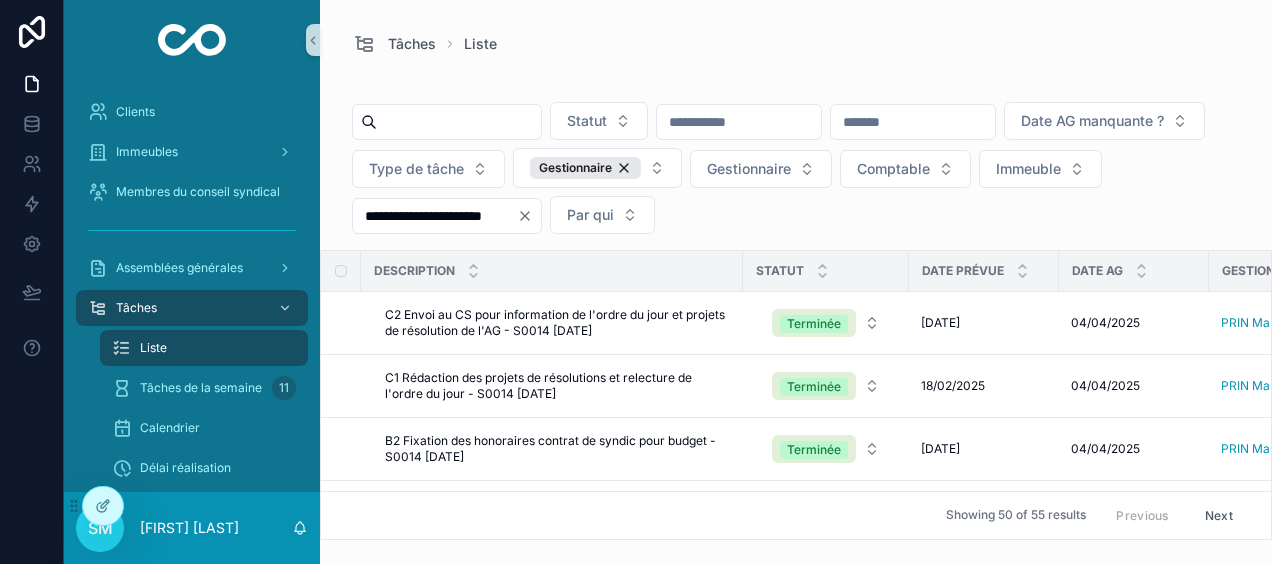 click 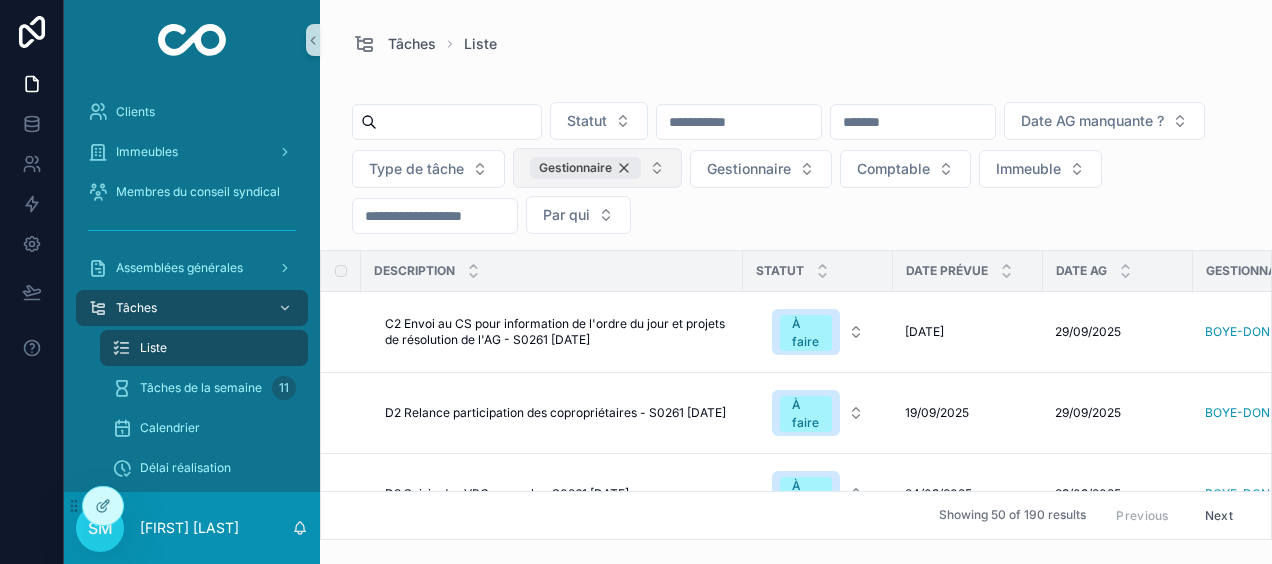 click on "Gestionnaire" at bounding box center [585, 168] 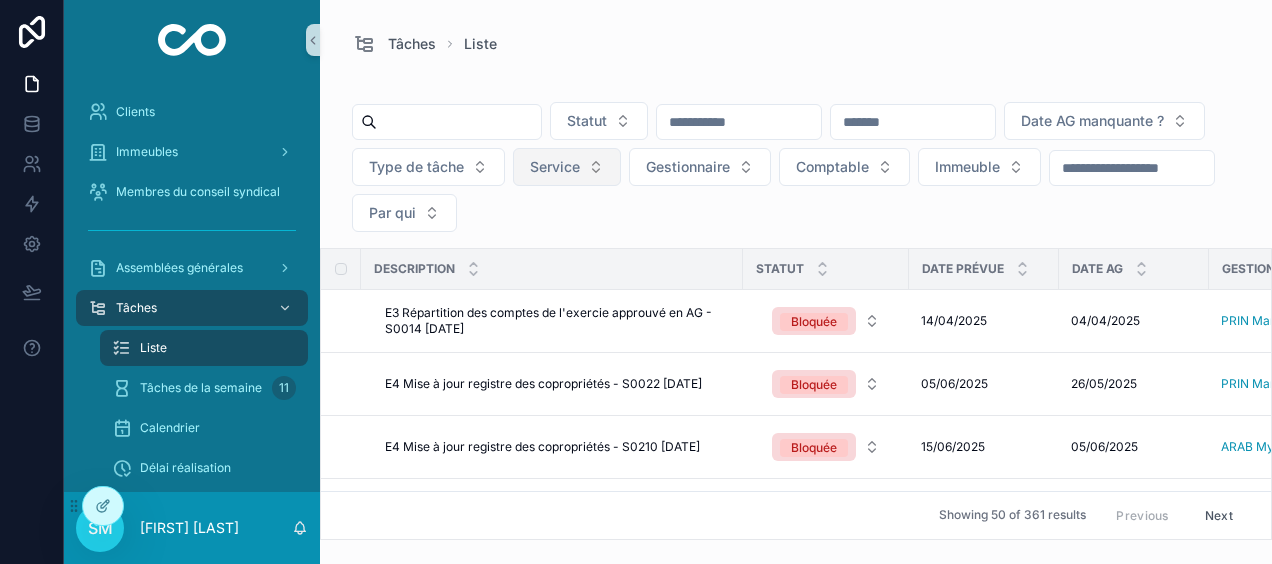 click on "Service" at bounding box center (567, 167) 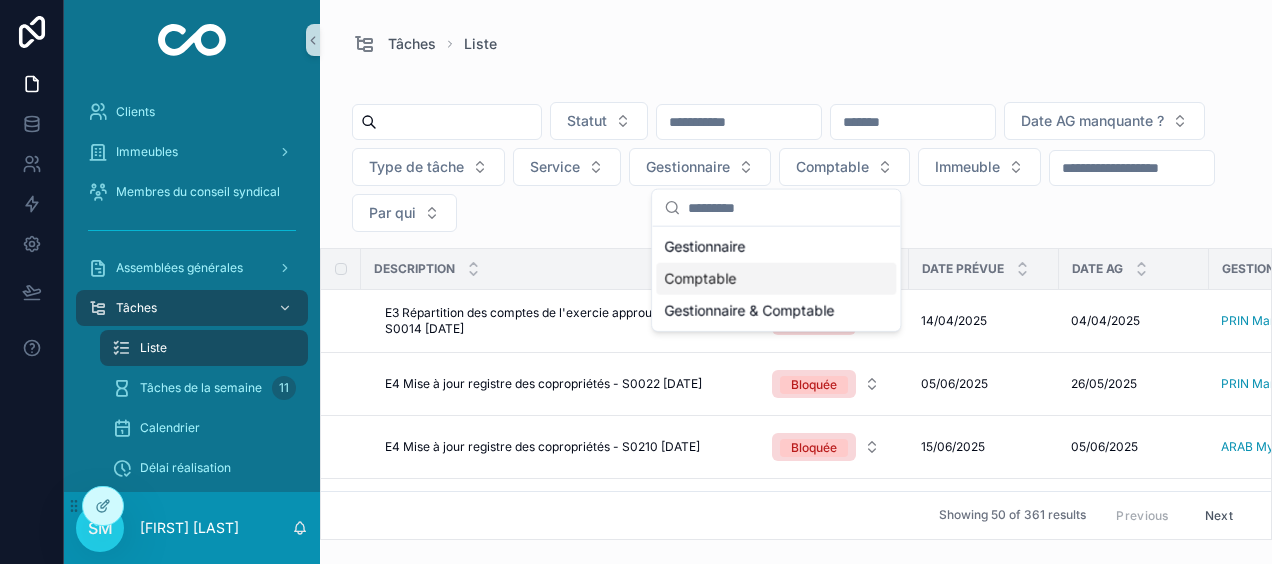 click on "Comptable" at bounding box center [776, 279] 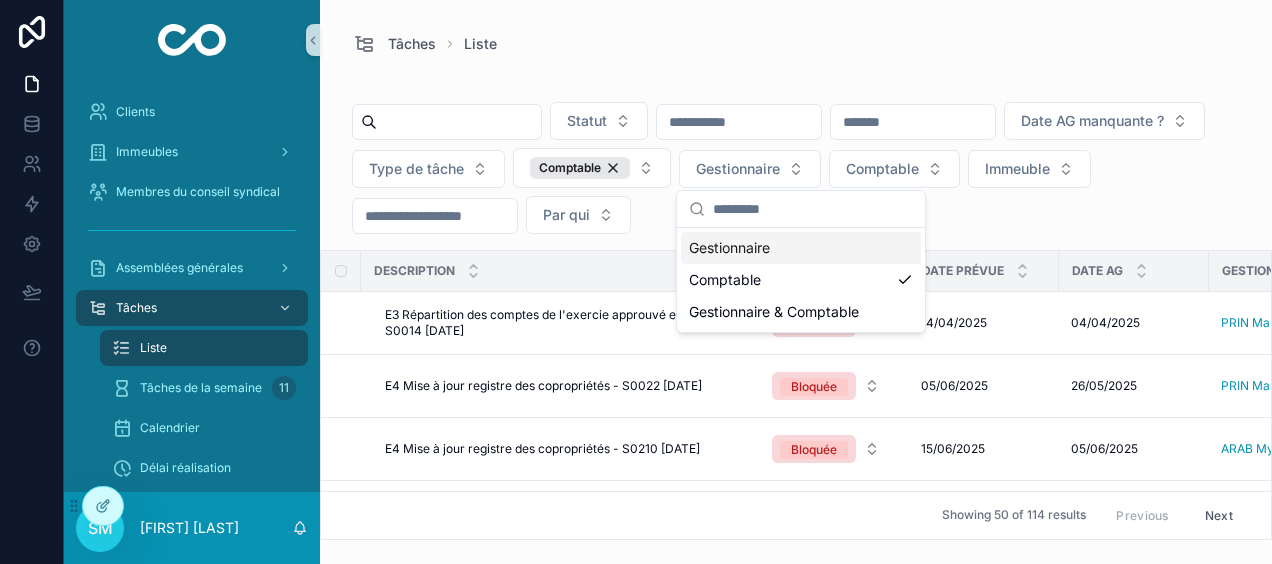 click on "Tâches Liste" at bounding box center [796, 44] 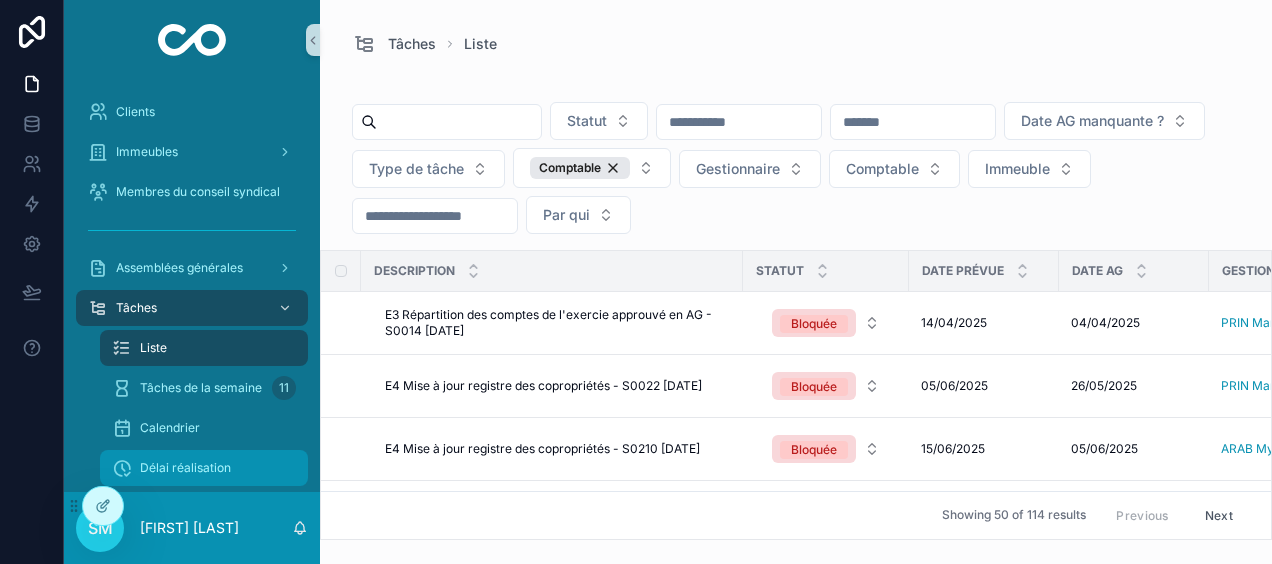 click on "Délai réalisation" at bounding box center (185, 468) 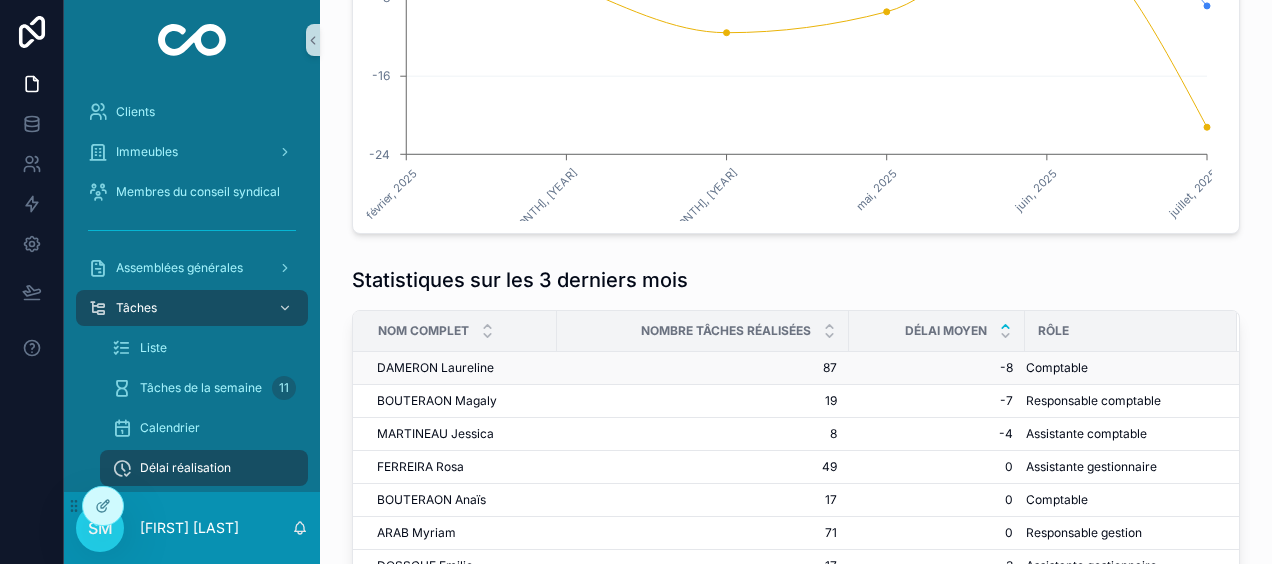 scroll, scrollTop: 500, scrollLeft: 0, axis: vertical 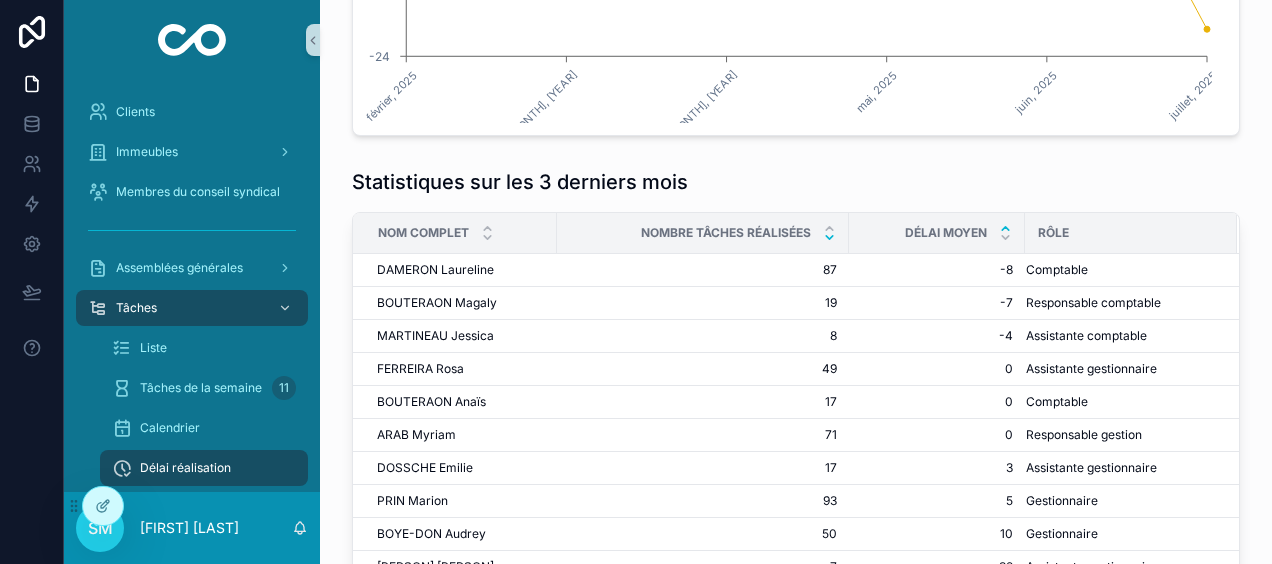 click 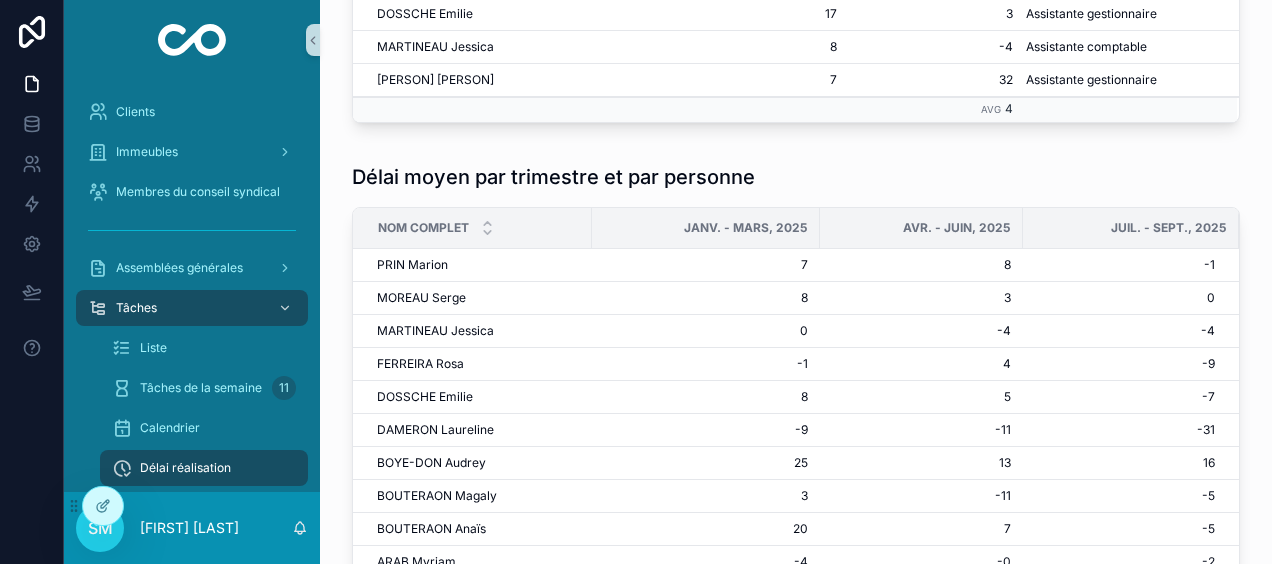 scroll, scrollTop: 1000, scrollLeft: 0, axis: vertical 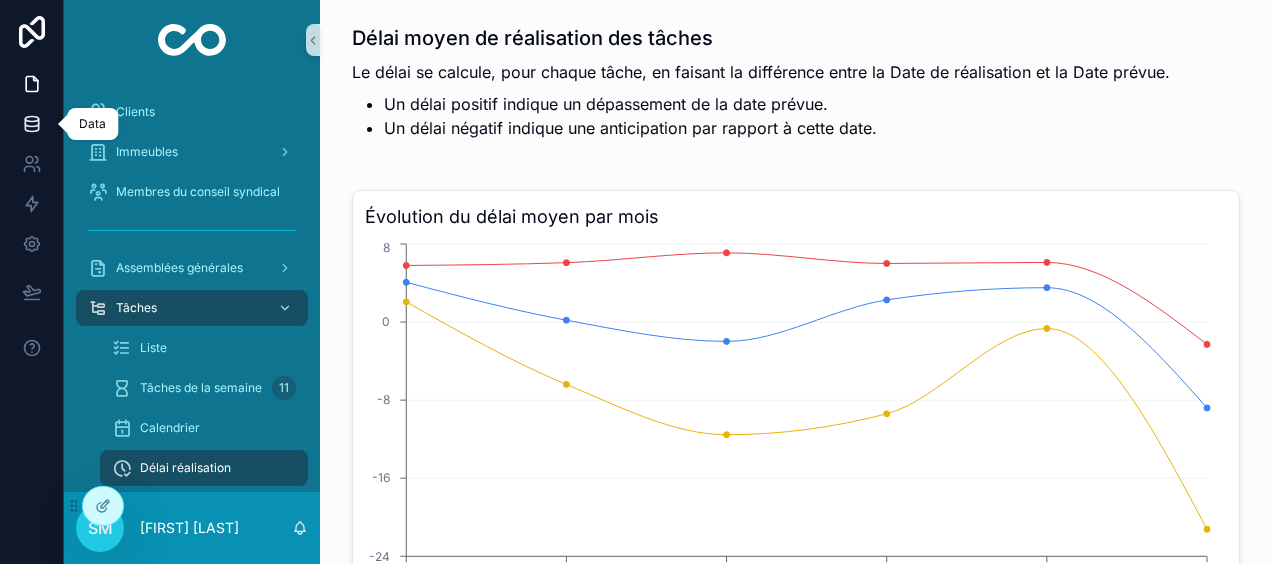 click at bounding box center (31, 124) 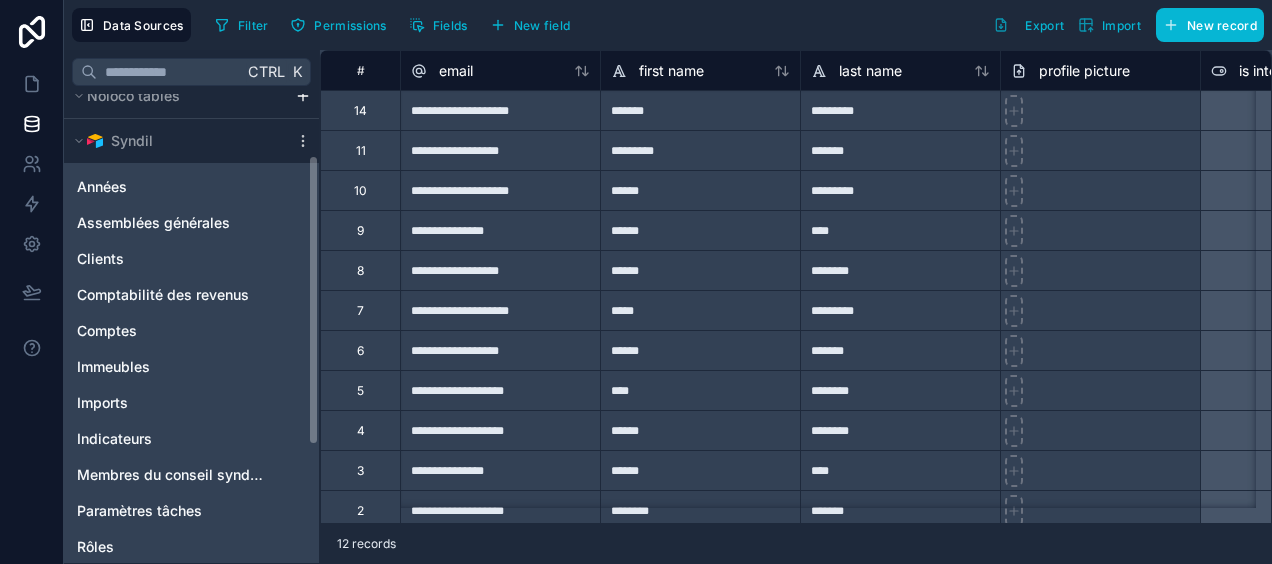 scroll, scrollTop: 100, scrollLeft: 0, axis: vertical 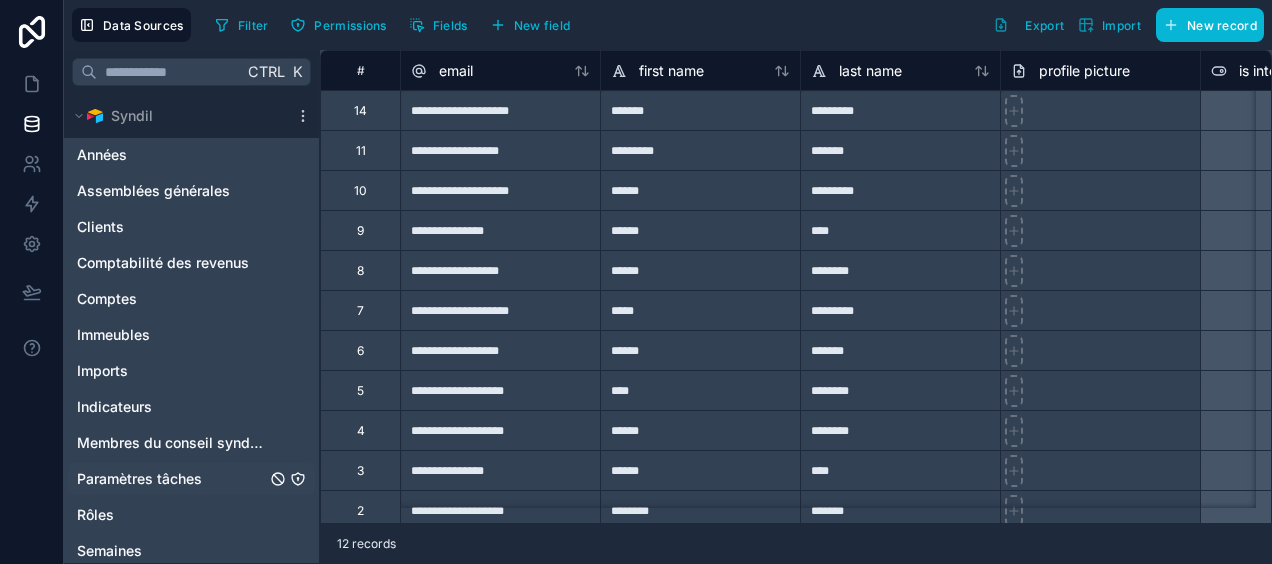 click on "Paramètres tâches" at bounding box center (139, 479) 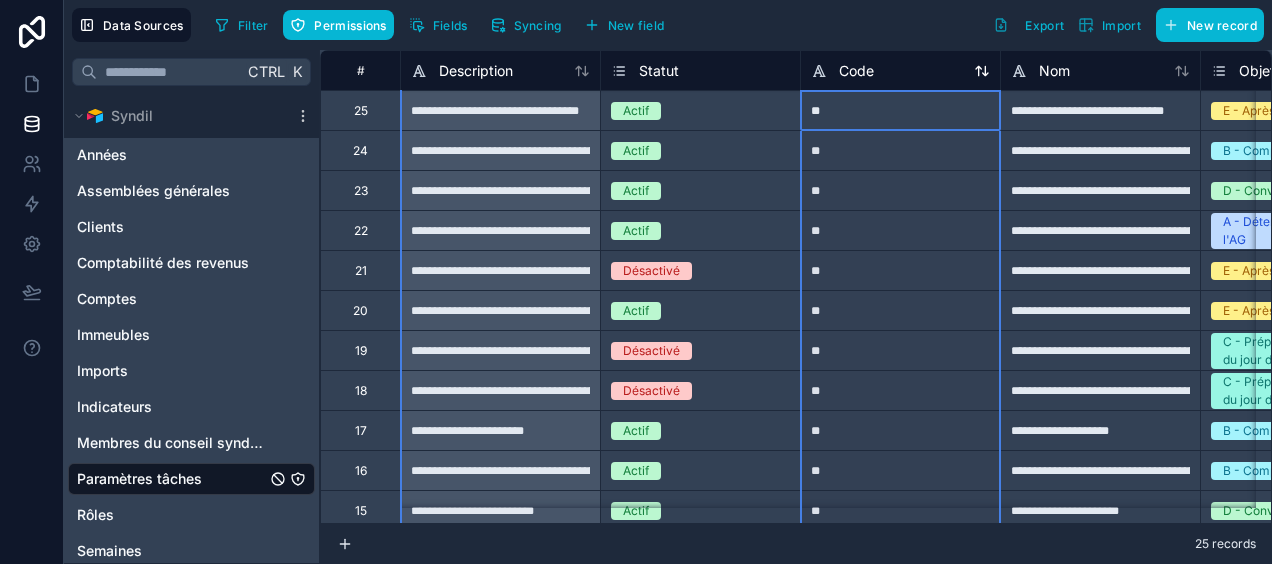 click 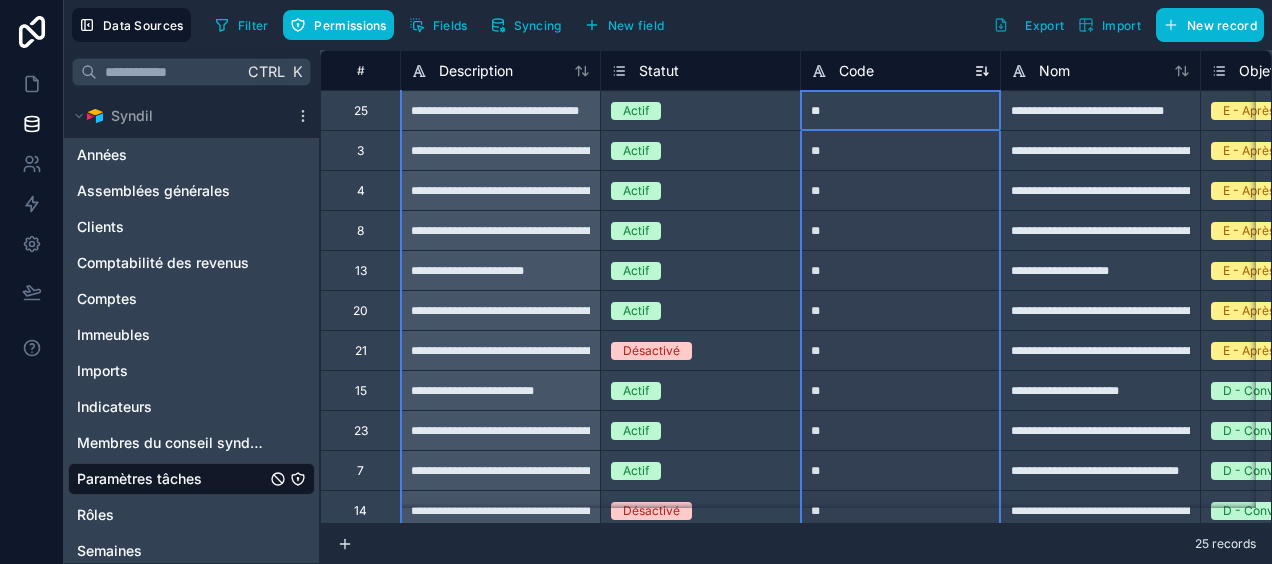 click 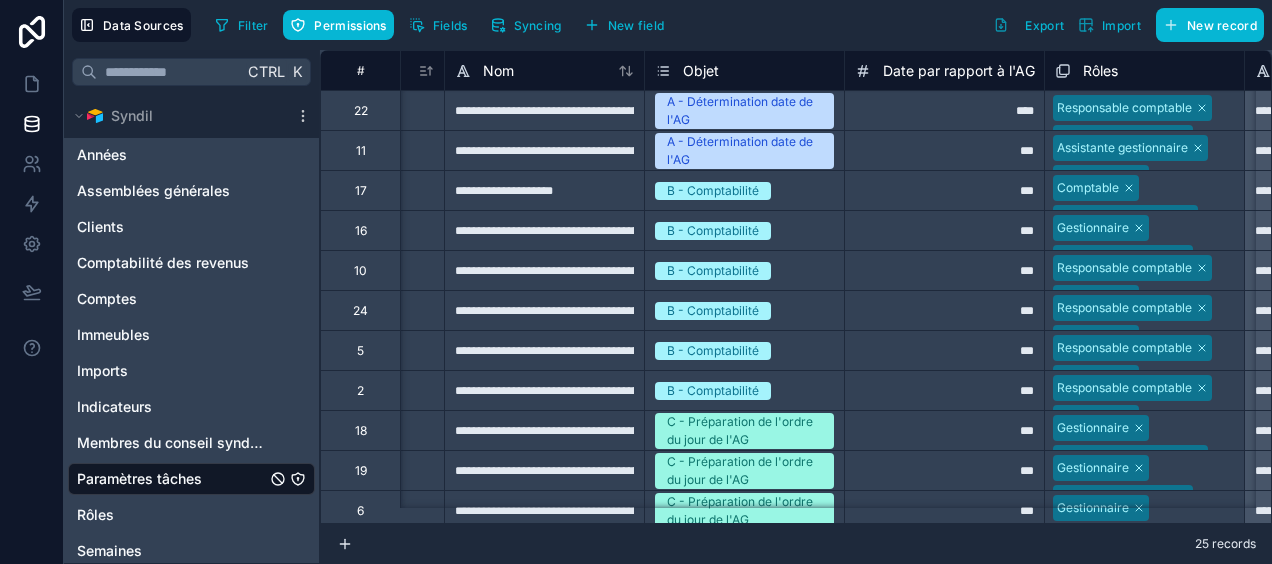 scroll, scrollTop: 0, scrollLeft: 560, axis: horizontal 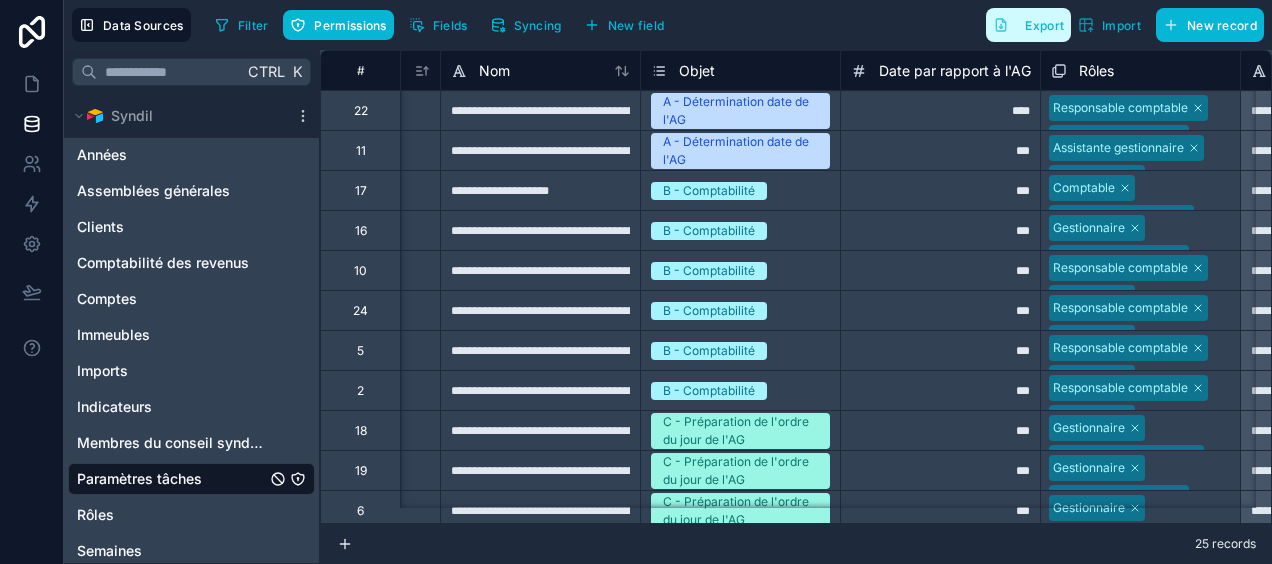 click on "Export" at bounding box center [1044, 25] 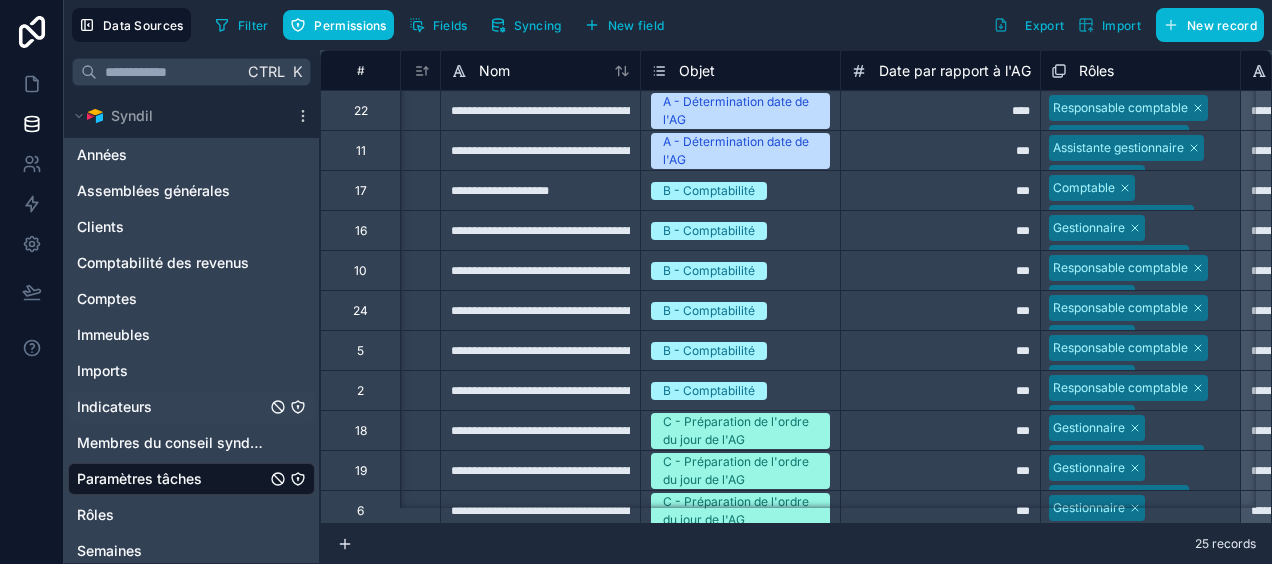 click on "Indicateurs" at bounding box center (191, 407) 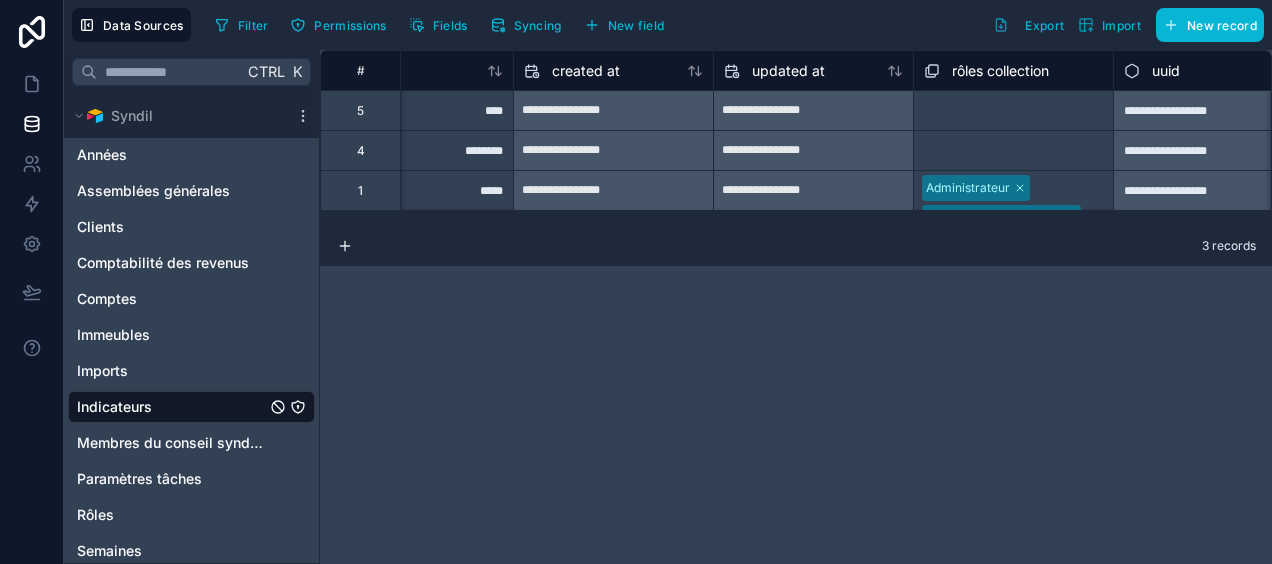scroll, scrollTop: 0, scrollLeft: 328, axis: horizontal 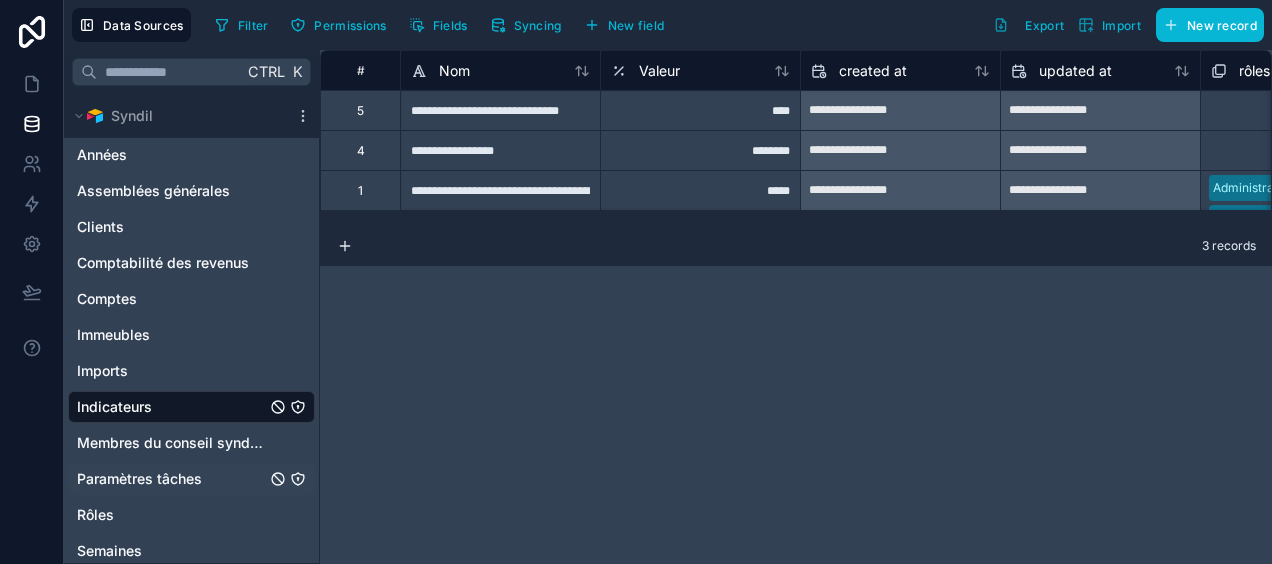 click on "Paramètres tâches" at bounding box center (139, 479) 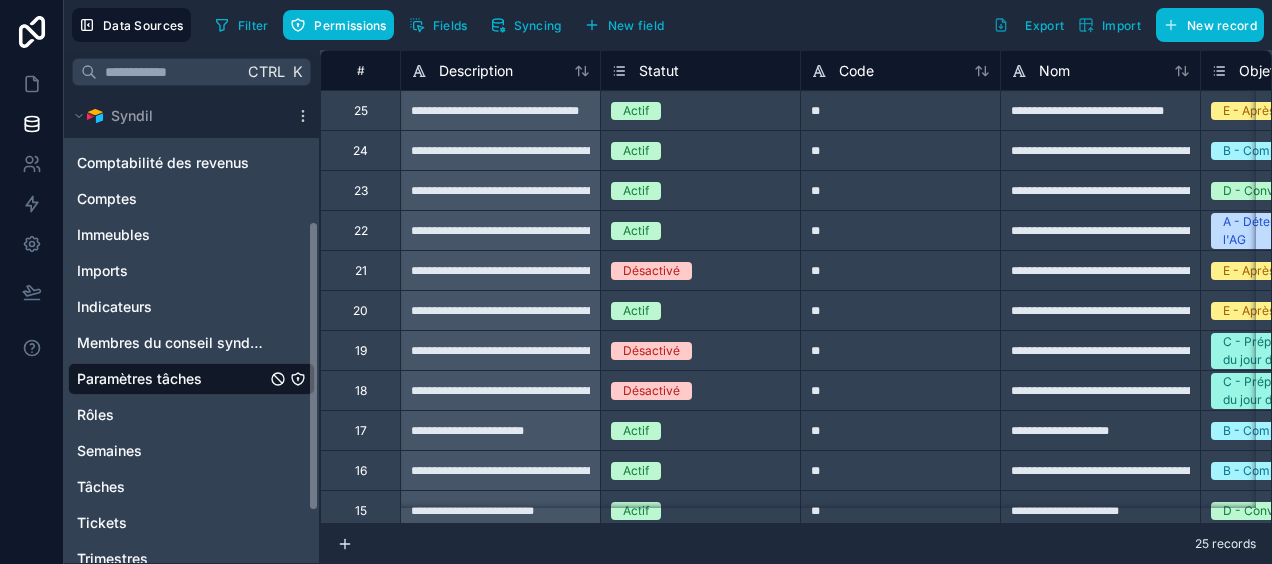scroll, scrollTop: 291, scrollLeft: 0, axis: vertical 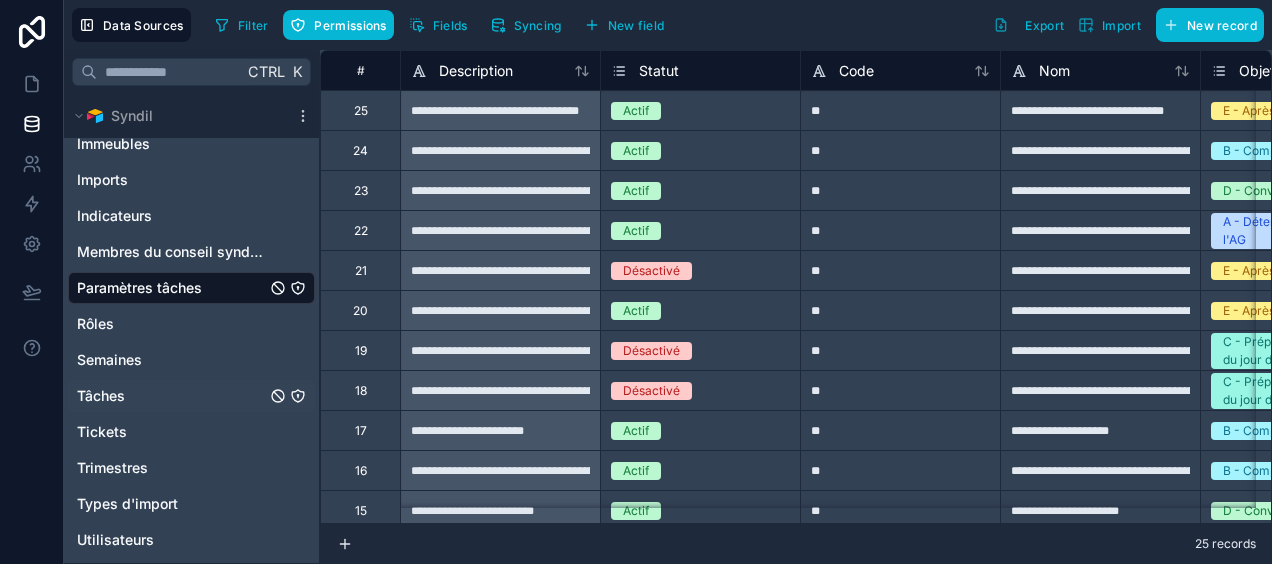 click on "Tâches" at bounding box center [191, 396] 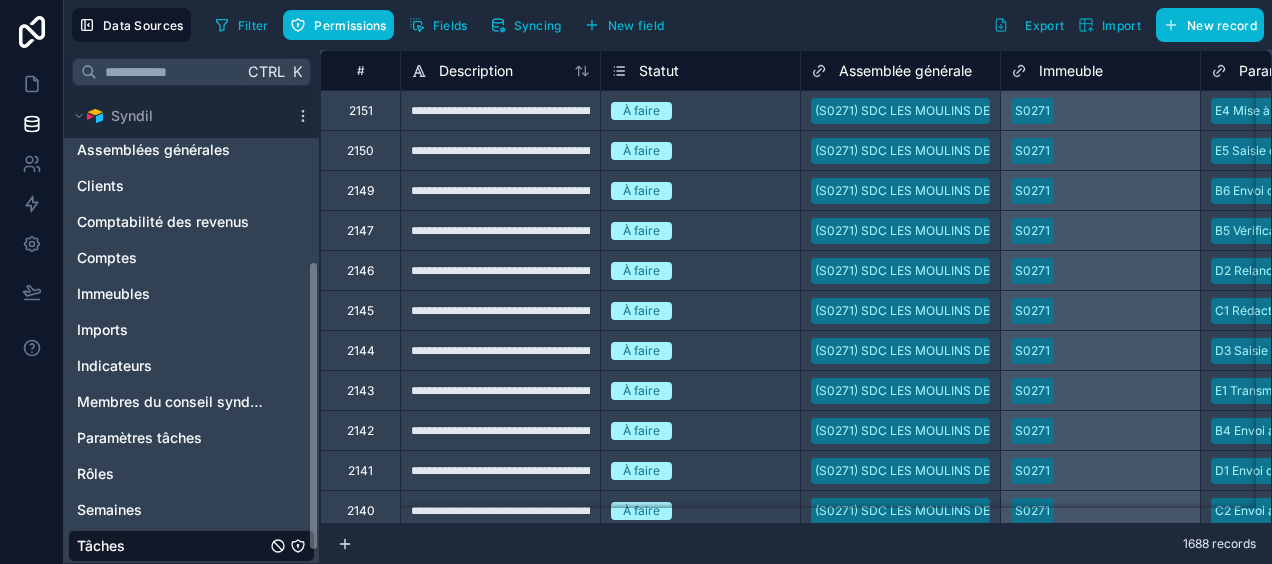 scroll, scrollTop: 0, scrollLeft: 0, axis: both 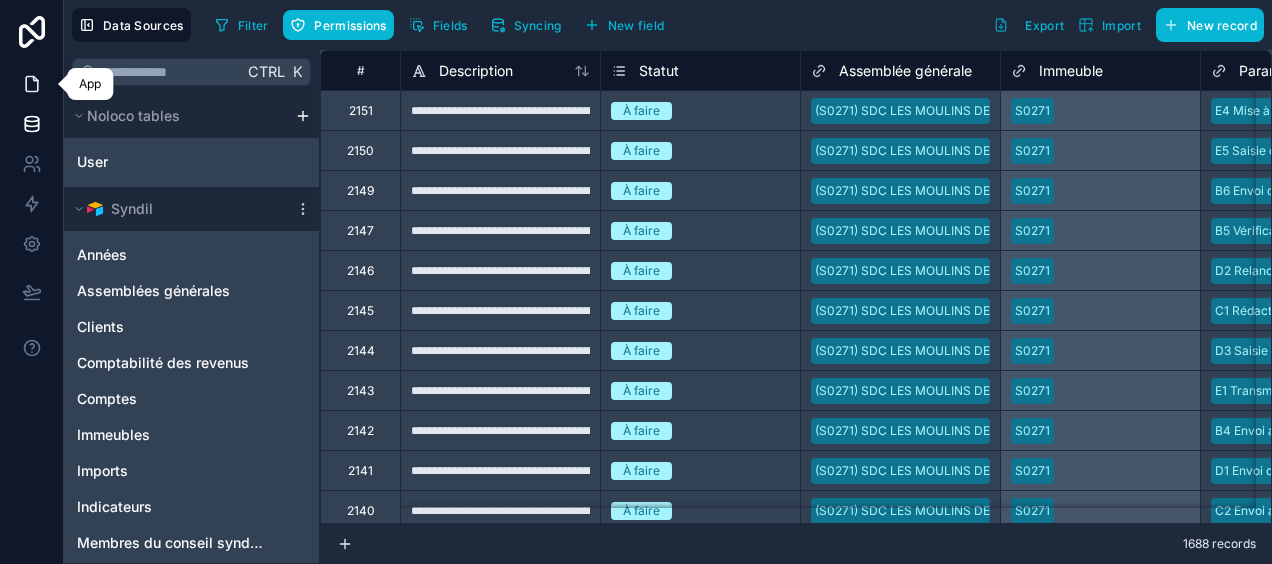 click 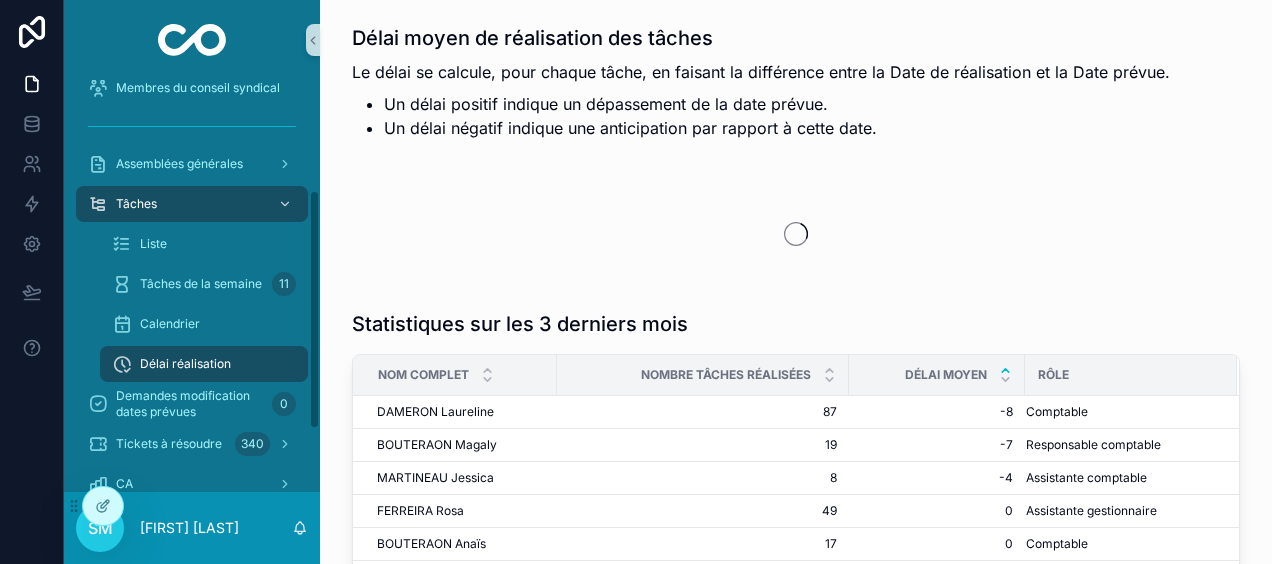scroll, scrollTop: 296, scrollLeft: 0, axis: vertical 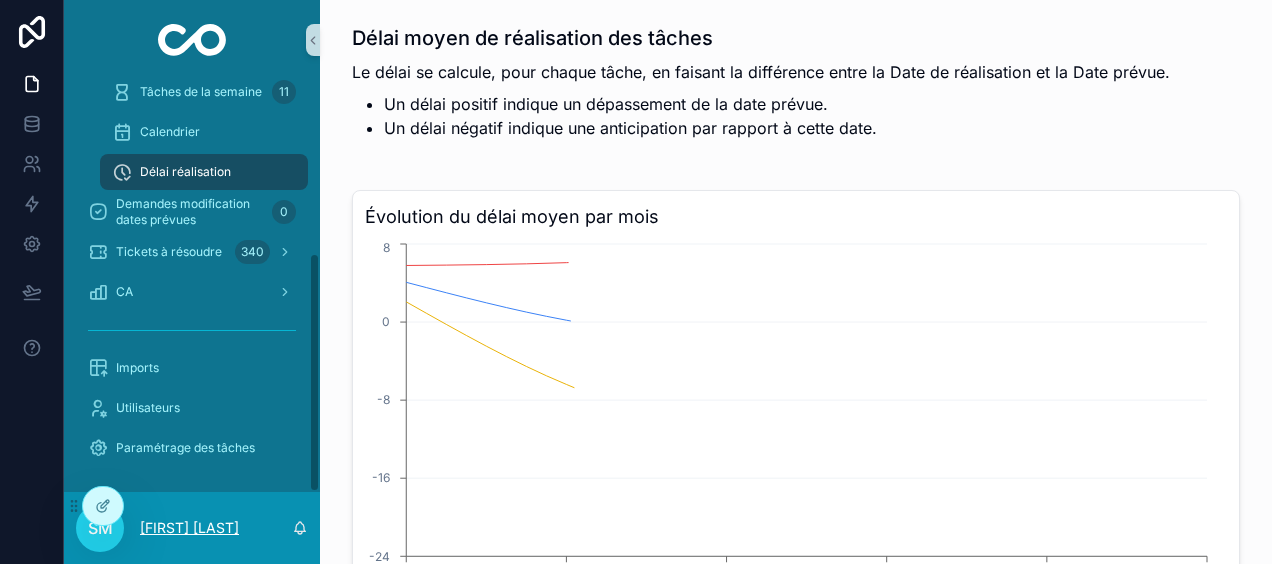 click on "[FIRST] [LAST]" at bounding box center [189, 528] 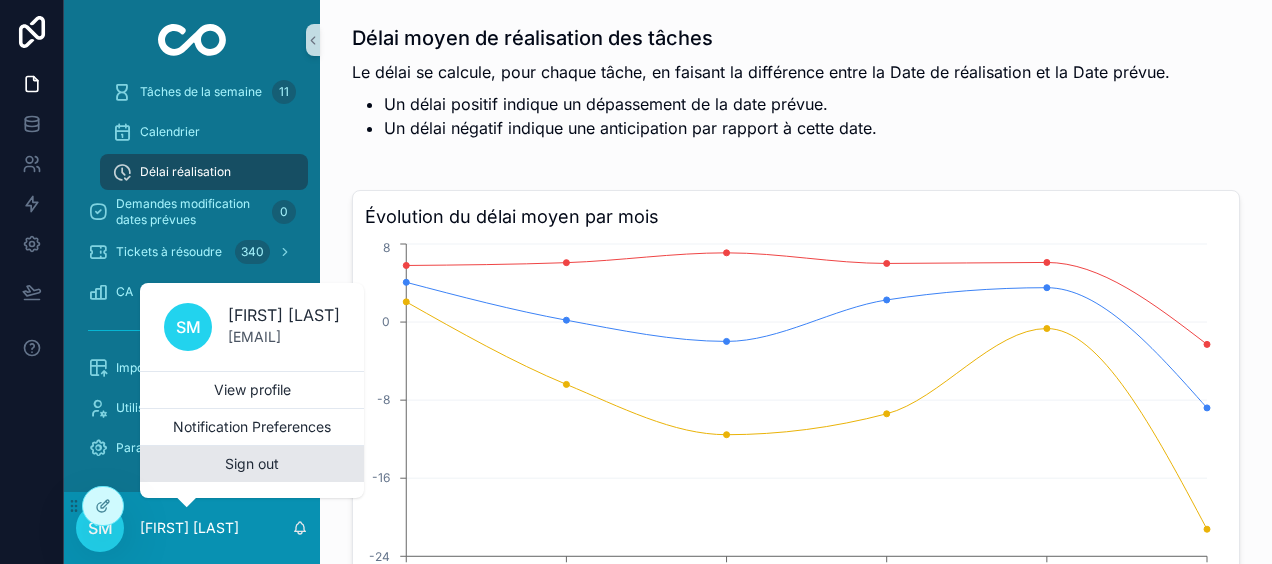 click on "Sign out" at bounding box center [252, 464] 